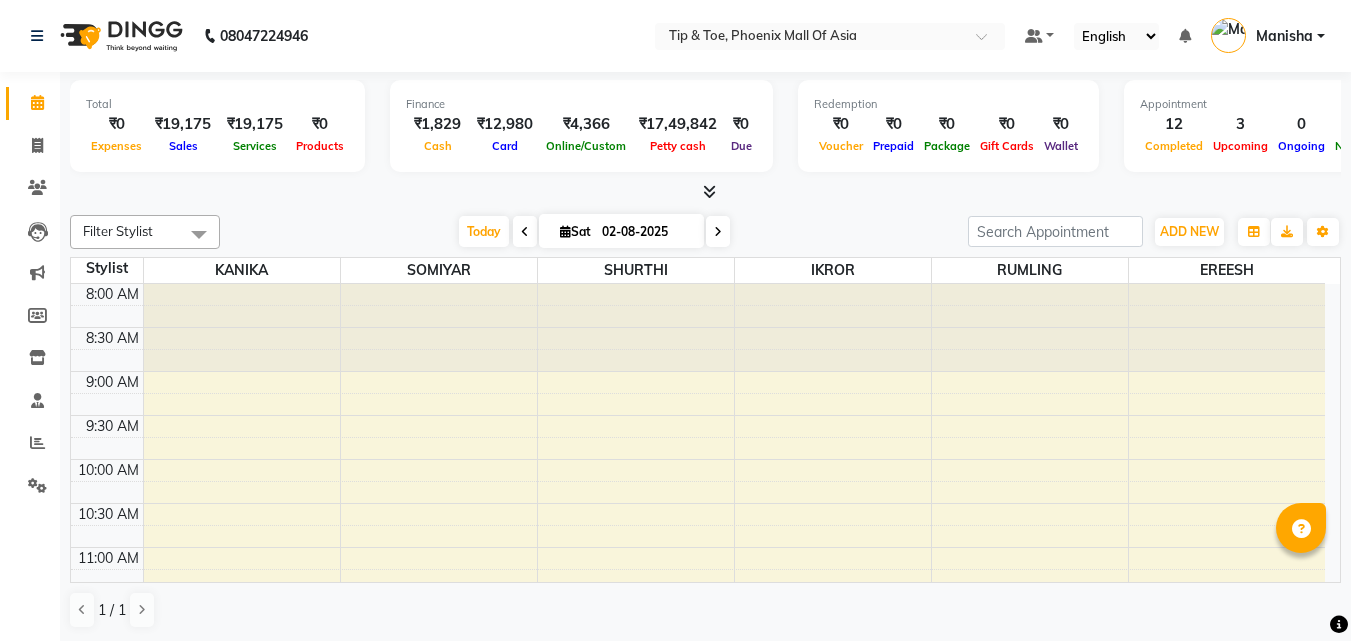 scroll, scrollTop: 0, scrollLeft: 0, axis: both 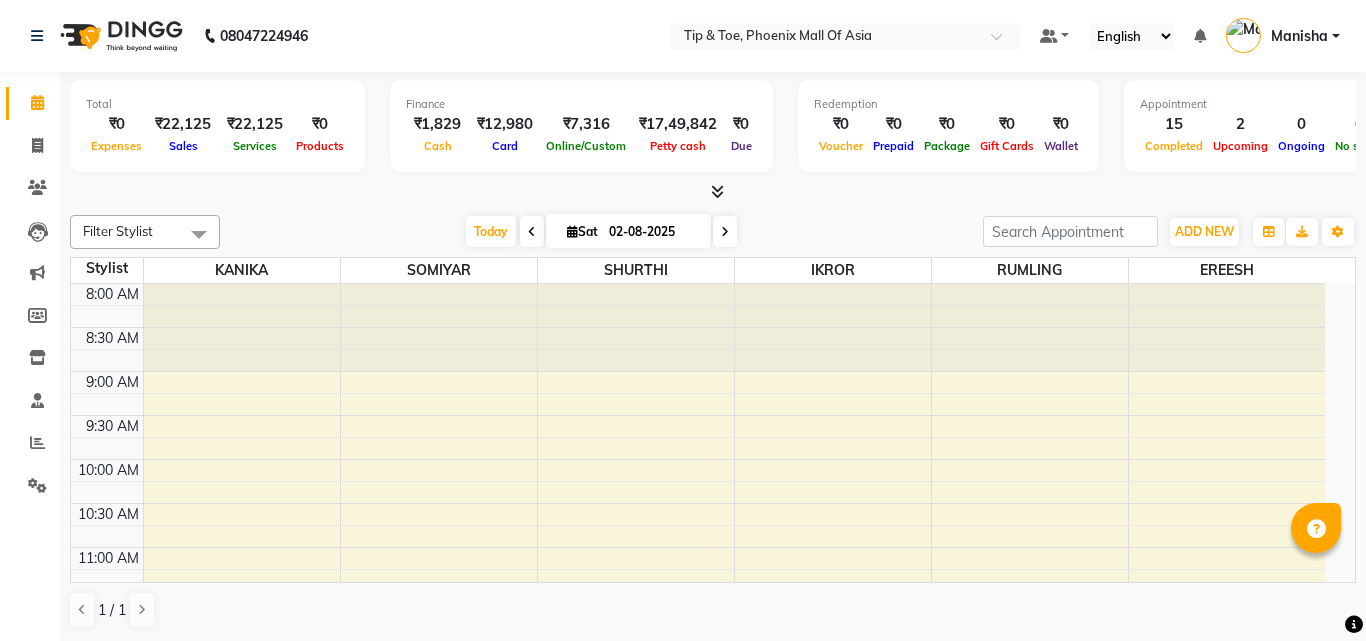 select on "en" 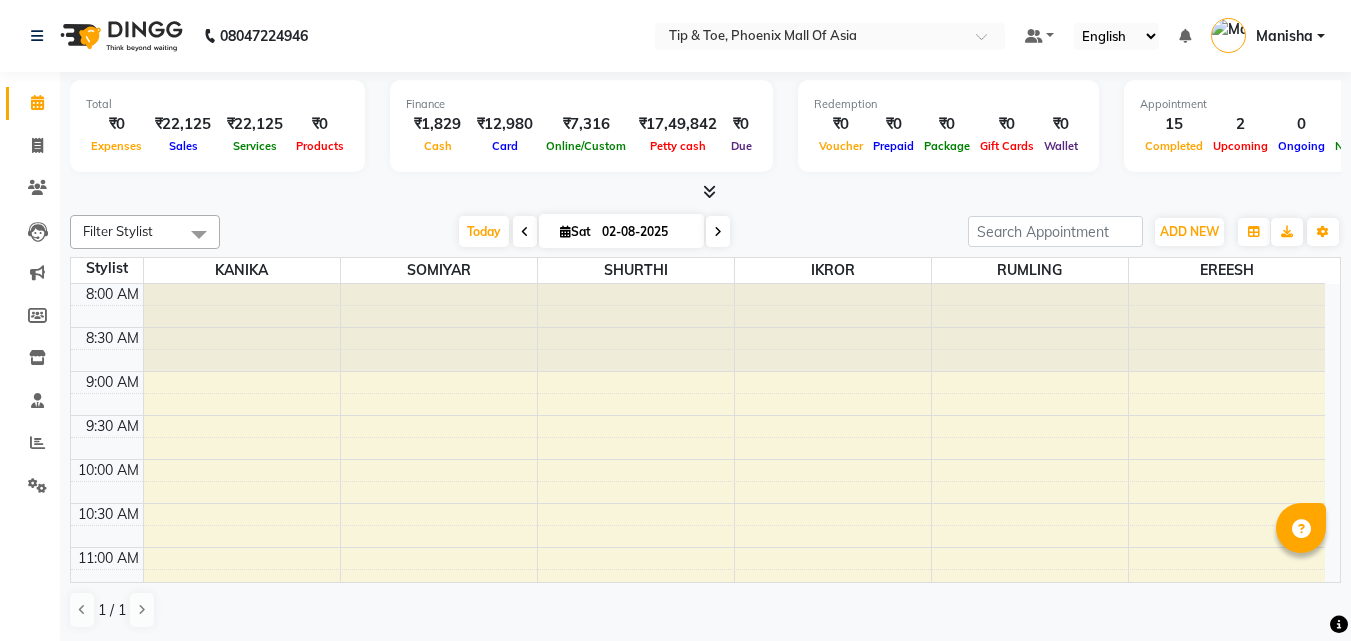 scroll, scrollTop: 807, scrollLeft: 0, axis: vertical 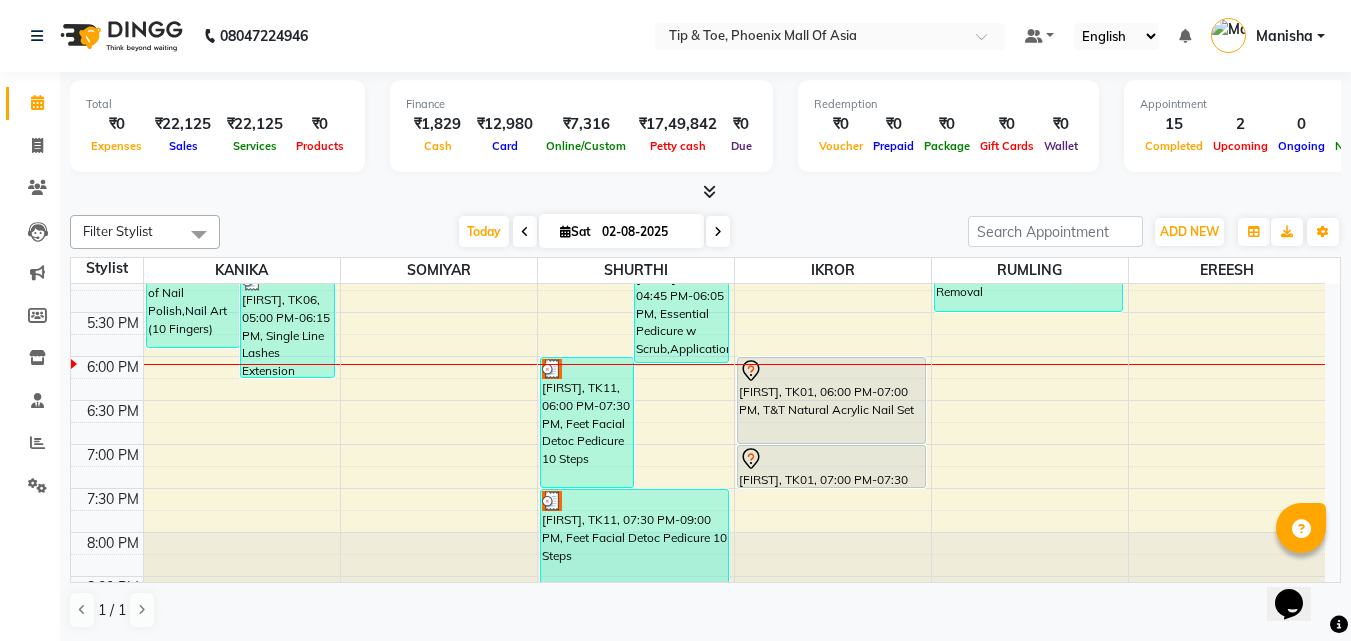 click on "Opens Chat This icon Opens the chat window." at bounding box center (1299, 569) 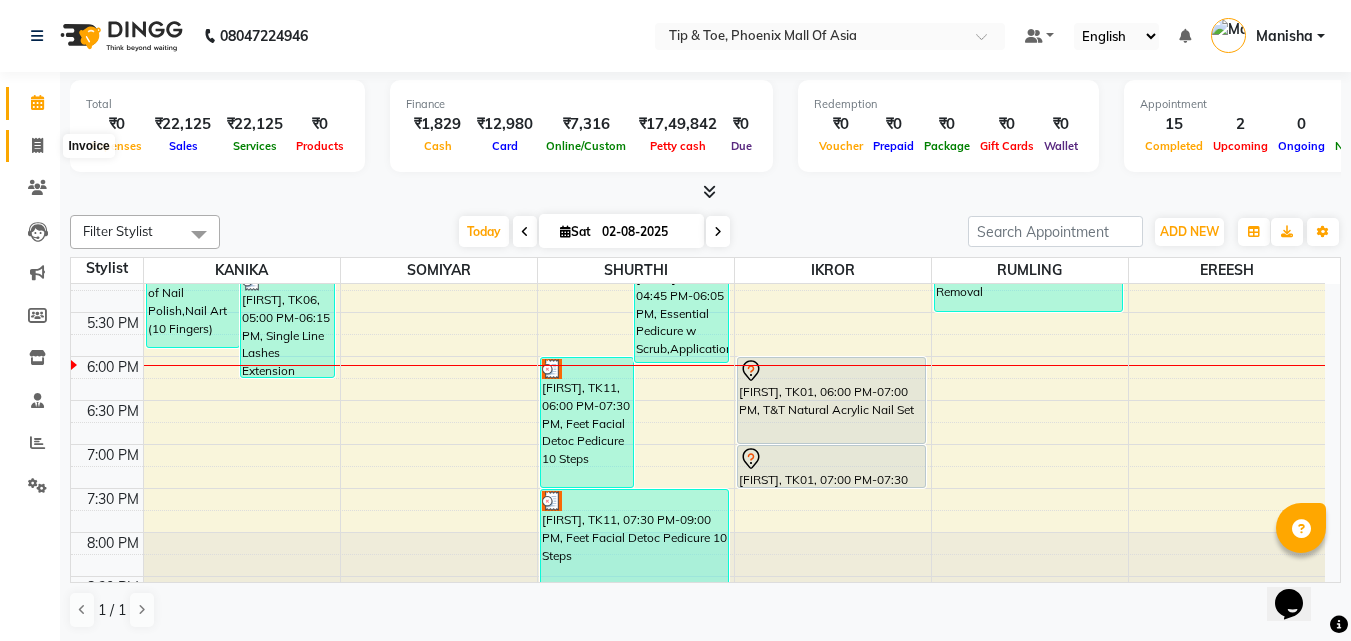 click 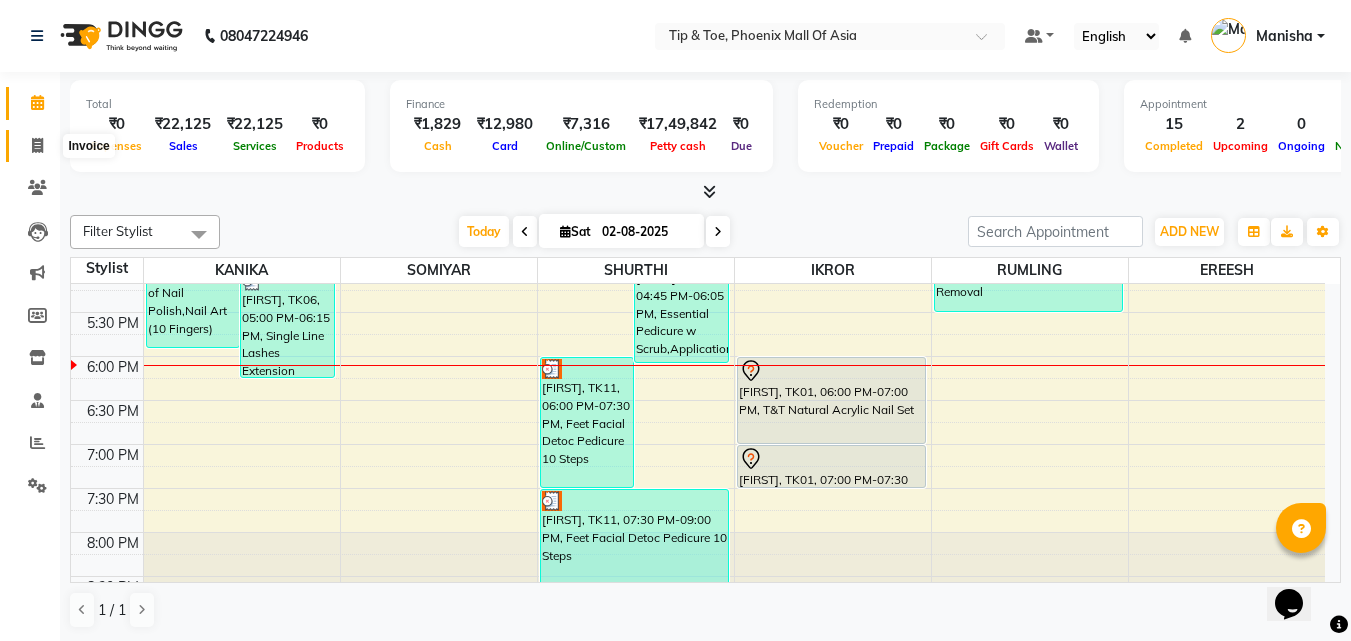 select on "5683" 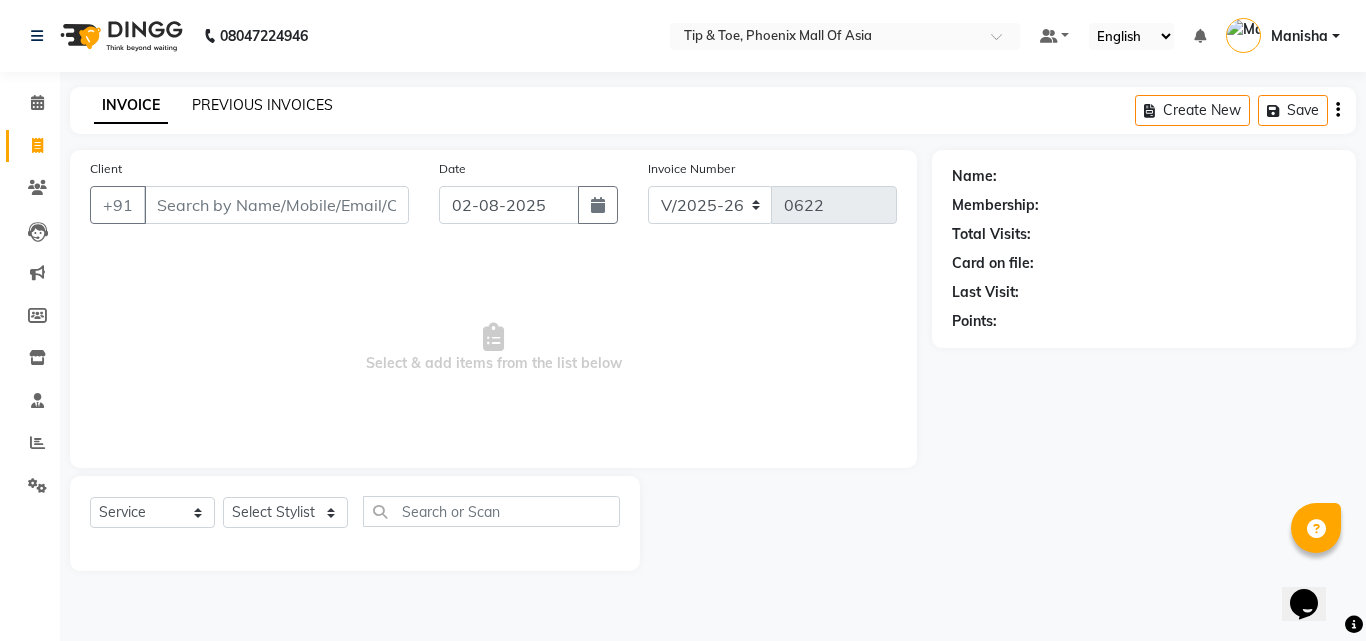 click on "PREVIOUS INVOICES" 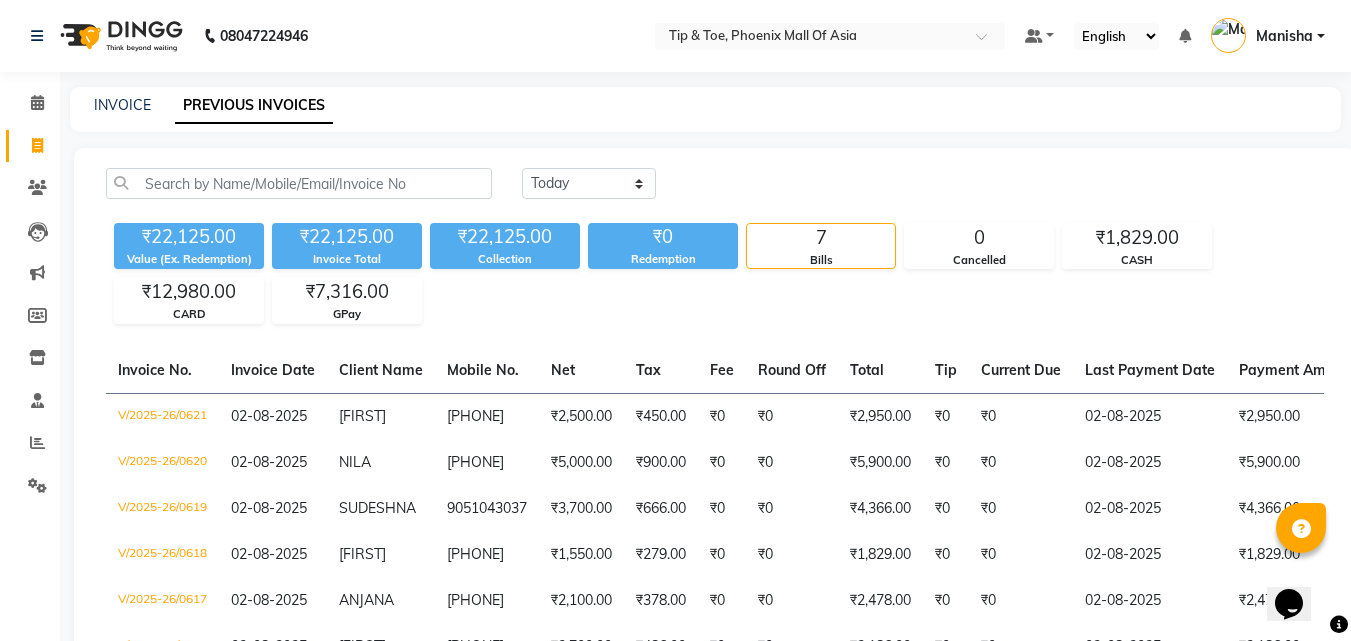 scroll, scrollTop: 199, scrollLeft: 0, axis: vertical 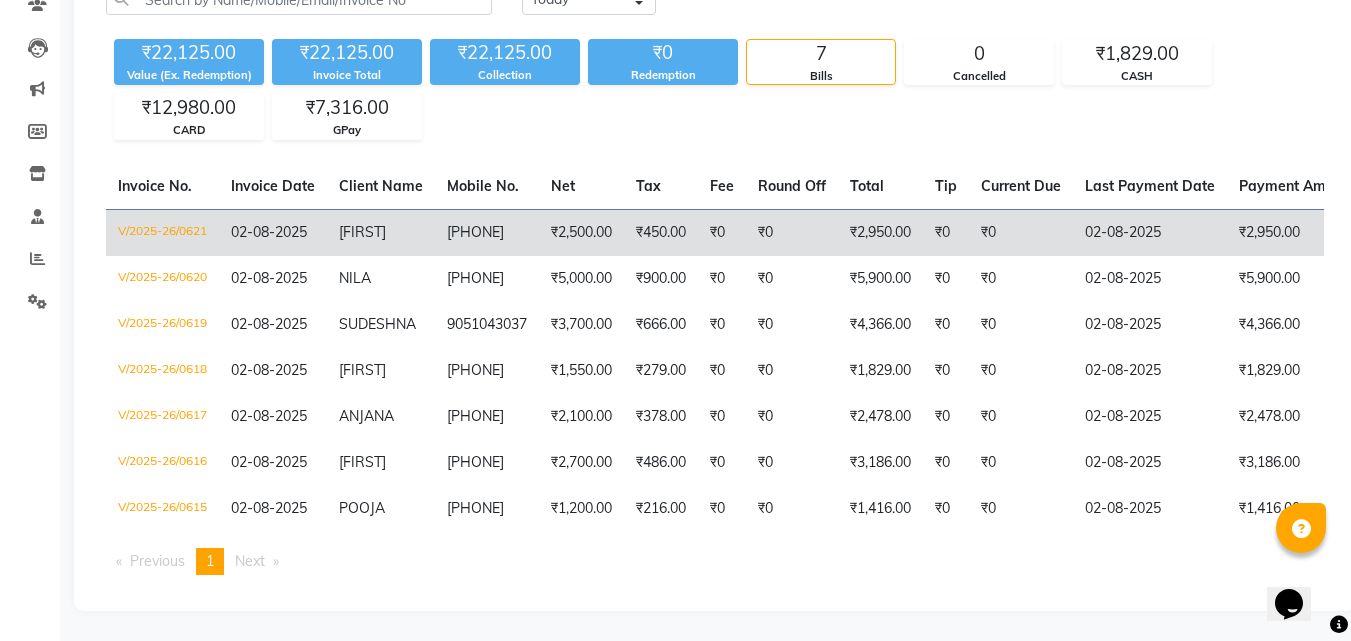 click on "V/2025-26/0621" 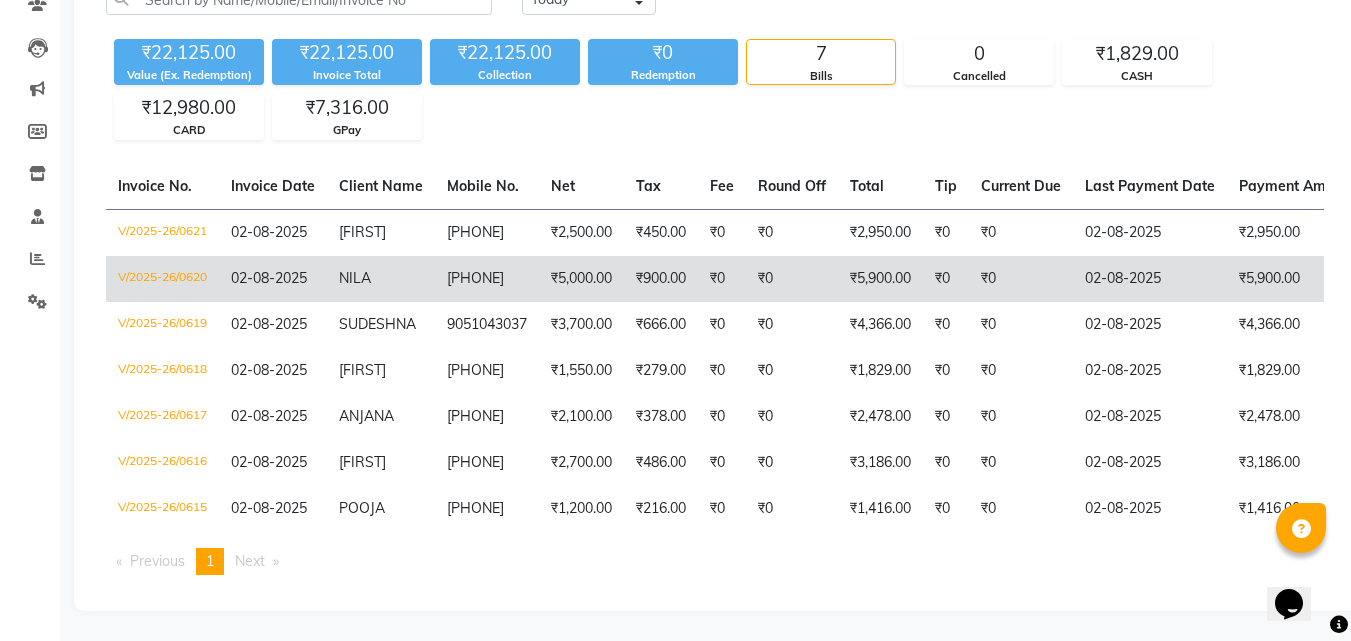 click on "V/2025-26/0620" 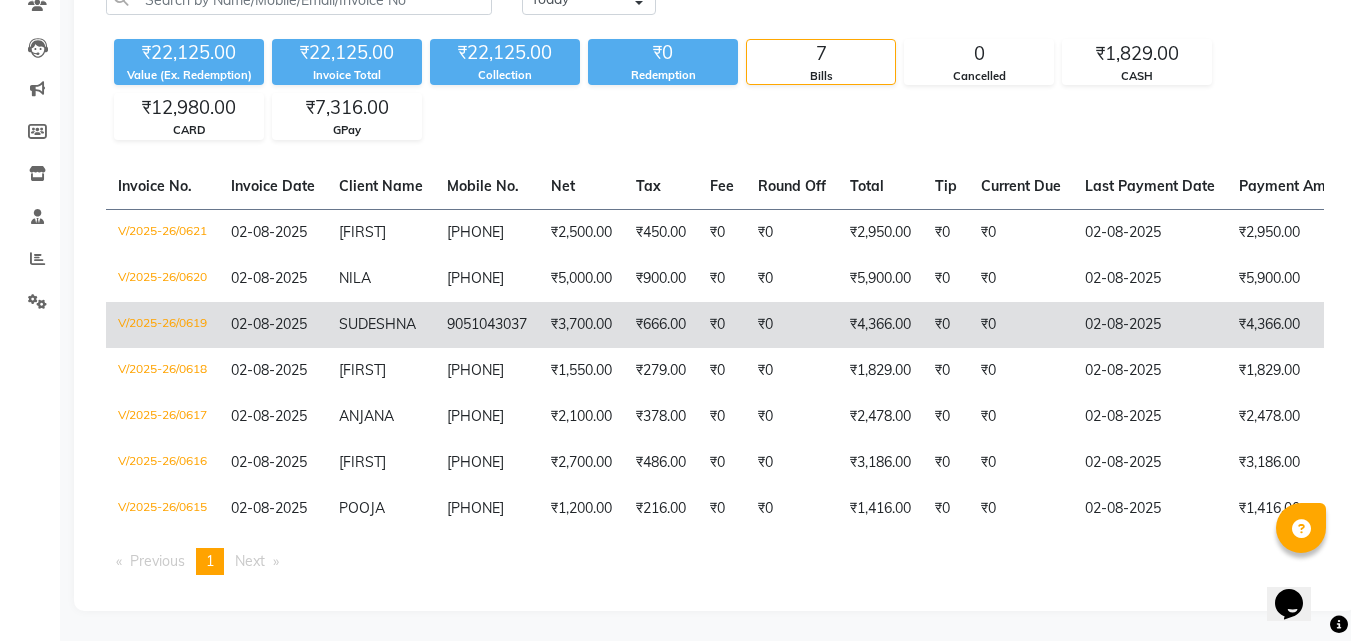 click on "V/2025-26/0619" 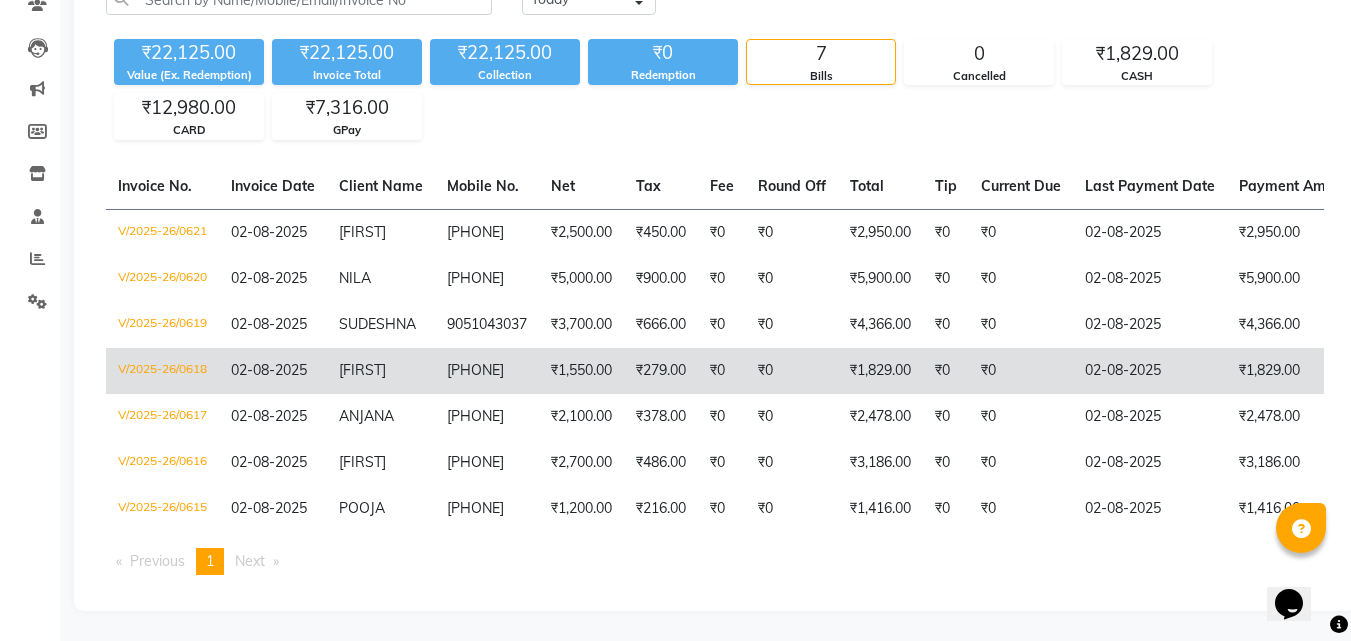 click on "V/2025-26/0618" 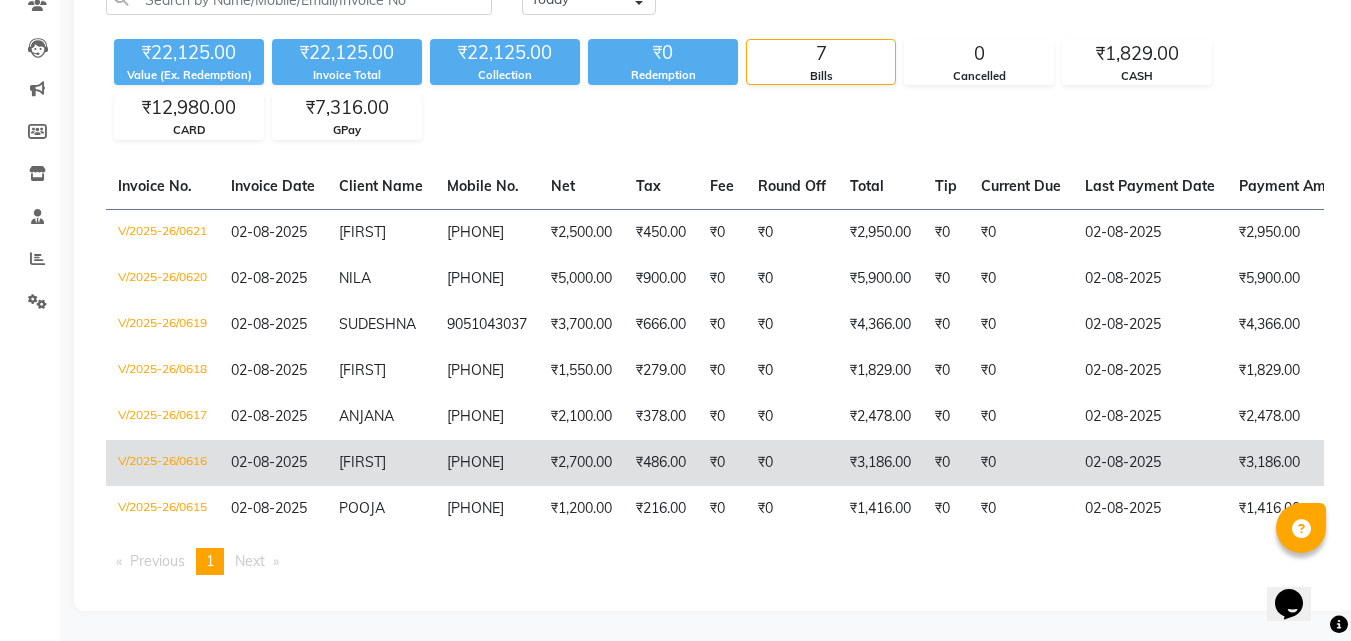 click on "V/2025-26/0616" 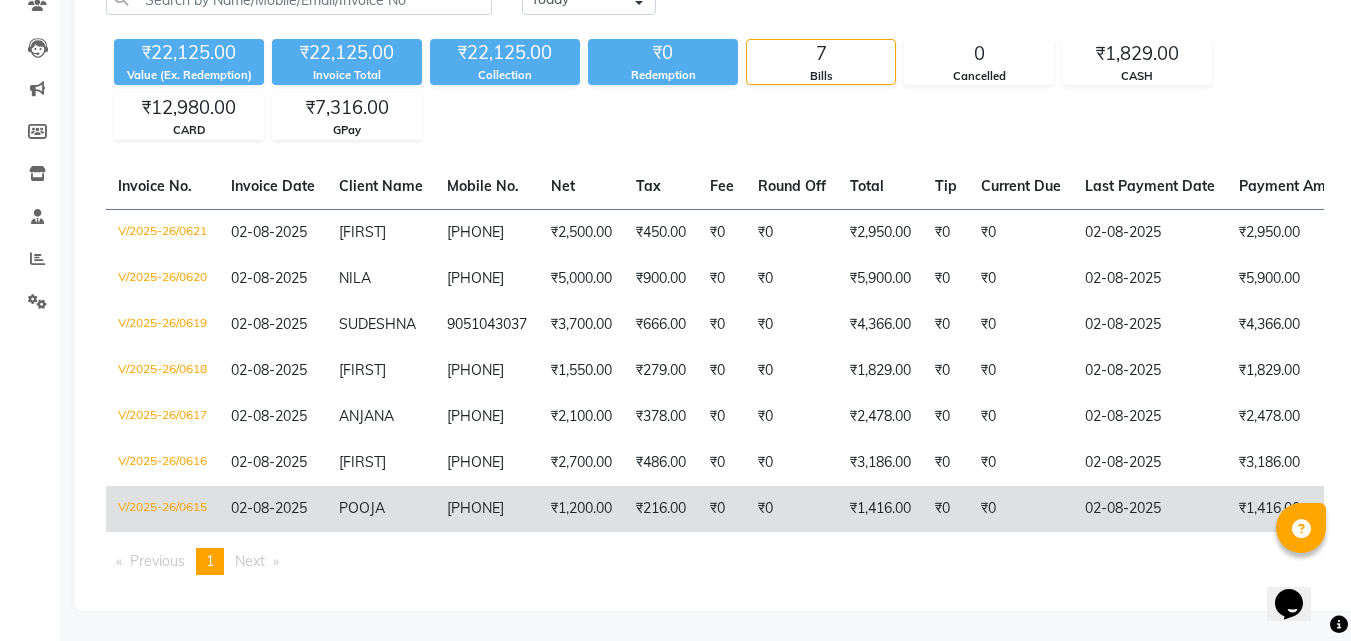 click on "V/2025-26/0615" 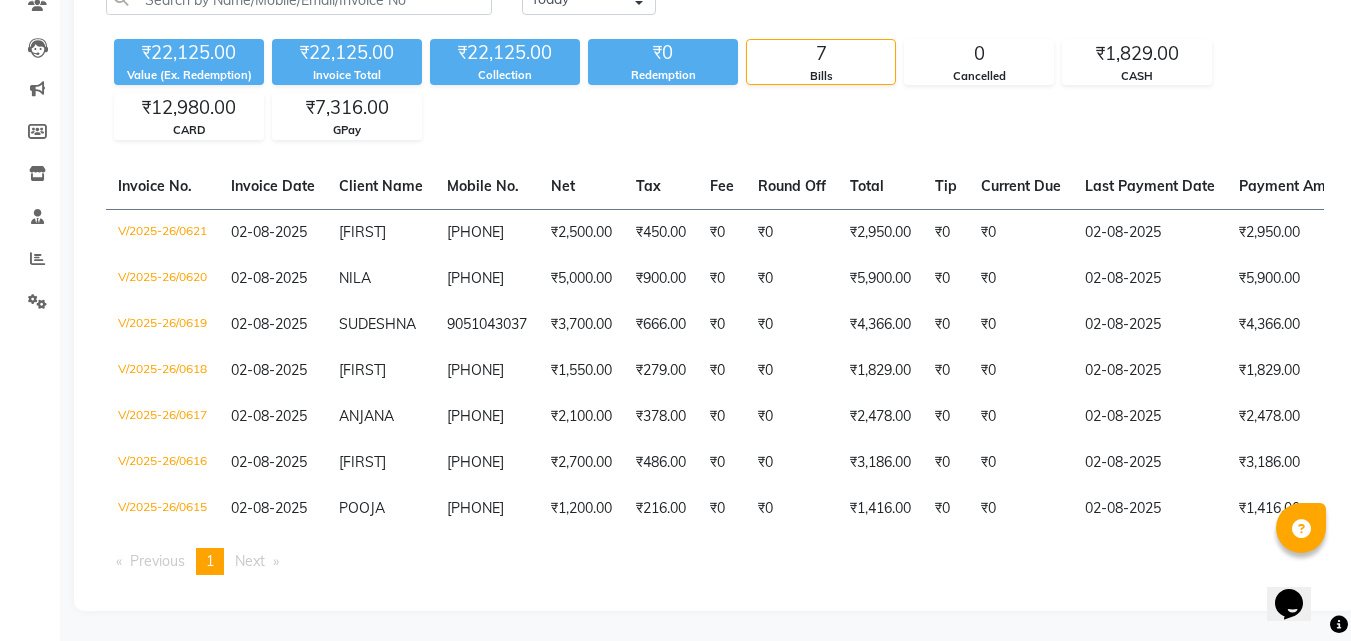 click on "INVOICE PREVIOUS INVOICES Today Yesterday Custom Range ₹22,125.00 Value (Ex. Redemption) ₹22,125.00 Invoice Total  ₹22,125.00 Collection ₹0 Redemption 7 Bills 0 Cancelled ₹1,829.00 CASH ₹12,980.00 CARD ₹7,316.00 GPay  Invoice No.   Invoice Date   Client Name   Mobile No.   Net   Tax   Fee   Round Off   Total   Tip   Current Due   Last Payment Date   Payment Amount   Payment Methods   Cancel Reason   Status   V/2025-26/0621  02-08-2025 CAMMIE   9980045085 ₹2,500.00 ₹450.00  ₹0  ₹0 ₹2,950.00 ₹0 ₹0 02-08-2025 ₹2,950.00  GPay - PAID  V/2025-26/0620  02-08-2025 NILA   9148619099 ₹5,000.00 ₹900.00  ₹0  ₹0 ₹5,900.00 ₹0 ₹0 02-08-2025 ₹5,900.00  CARD - PAID  V/2025-26/0619  02-08-2025 SUDESHNA   9051043037 ₹3,700.00 ₹666.00  ₹0  ₹0 ₹4,366.00 ₹0 ₹0 02-08-2025 ₹4,366.00  GPay - PAID  V/2025-26/0618  02-08-2025 DIANA   7204011484 ₹1,550.00 ₹279.00  ₹0  ₹0 ₹1,829.00 ₹0 ₹0 02-08-2025 ₹1,829.00  CASH - PAID  V/2025-26/0617  02-08-2025 ANJANA   -" 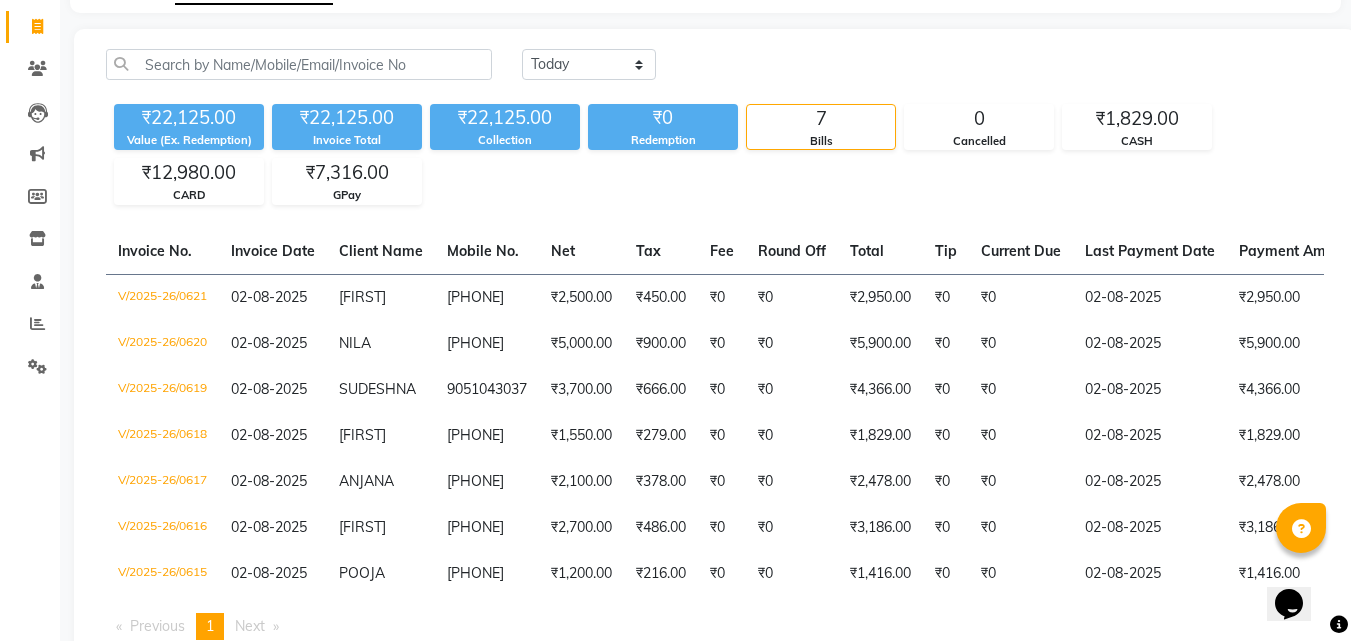 click on "INVOICE PREVIOUS INVOICES Today Yesterday Custom Range ₹22,125.00 Value (Ex. Redemption) ₹22,125.00 Invoice Total  ₹22,125.00 Collection ₹0 Redemption 7 Bills 0 Cancelled ₹1,829.00 CASH ₹12,980.00 CARD ₹7,316.00 GPay  Invoice No.   Invoice Date   Client Name   Mobile No.   Net   Tax   Fee   Round Off   Total   Tip   Current Due   Last Payment Date   Payment Amount   Payment Methods   Cancel Reason   Status   V/2025-26/0621  02-08-2025 CAMMIE   9980045085 ₹2,500.00 ₹450.00  ₹0  ₹0 ₹2,950.00 ₹0 ₹0 02-08-2025 ₹2,950.00  GPay - PAID  V/2025-26/0620  02-08-2025 NILA   9148619099 ₹5,000.00 ₹900.00  ₹0  ₹0 ₹5,900.00 ₹0 ₹0 02-08-2025 ₹5,900.00  CARD - PAID  V/2025-26/0619  02-08-2025 SUDESHNA   9051043037 ₹3,700.00 ₹666.00  ₹0  ₹0 ₹4,366.00 ₹0 ₹0 02-08-2025 ₹4,366.00  GPay - PAID  V/2025-26/0618  02-08-2025 DIANA   7204011484 ₹1,550.00 ₹279.00  ₹0  ₹0 ₹1,829.00 ₹0 ₹0 02-08-2025 ₹1,829.00  CASH - PAID  V/2025-26/0617  02-08-2025 ANJANA   -" 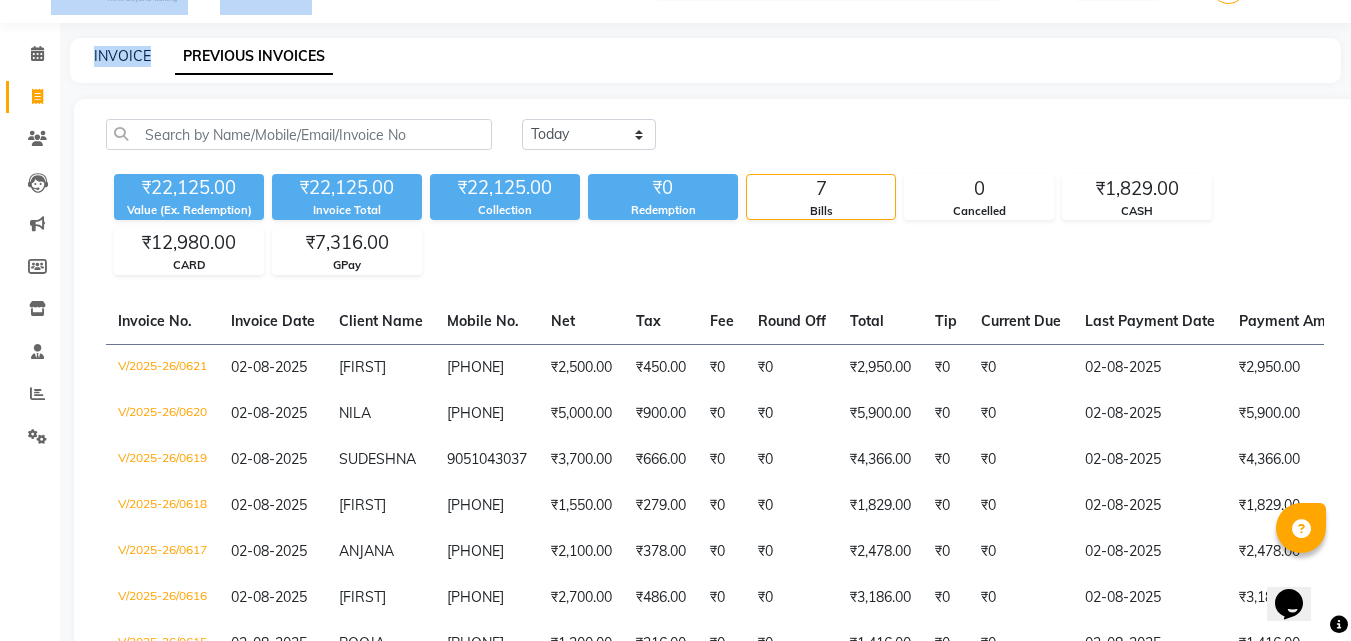 scroll, scrollTop: 0, scrollLeft: 0, axis: both 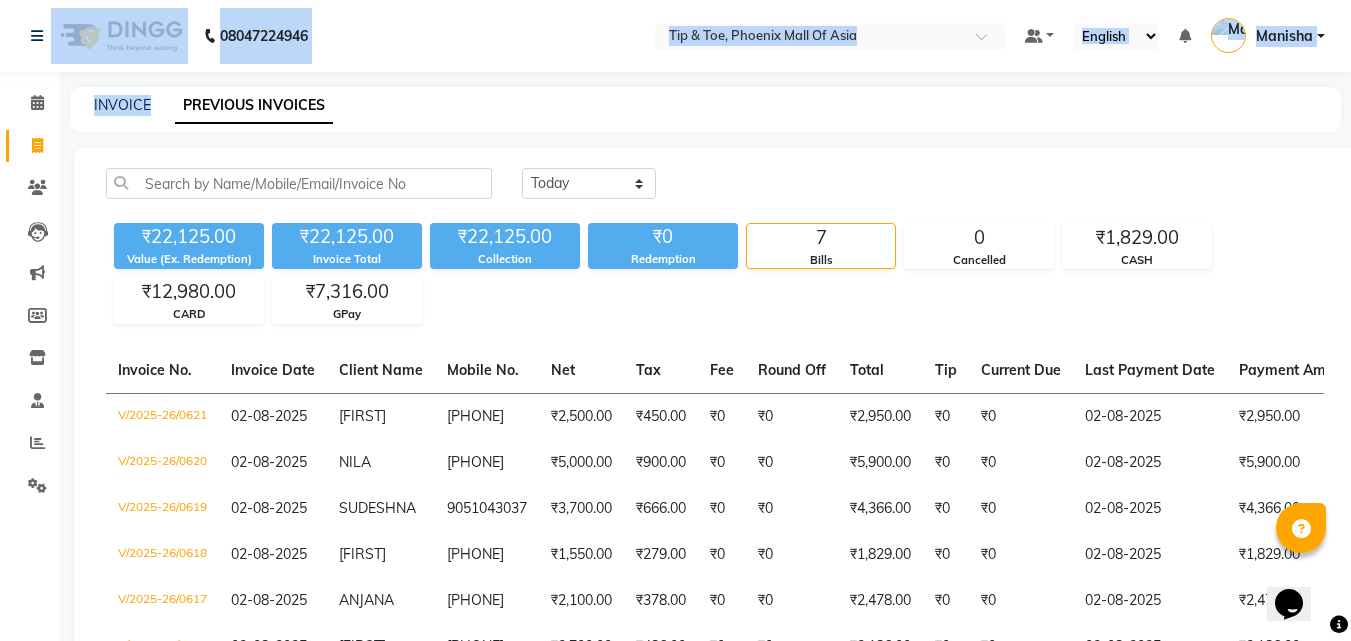click on "08047224946 Select Location × Tip & Toe, Phoenix Mall Of Asia Default Panel My Panel English ENGLISH Español العربية मराठी हिंदी ગુજરાતી தமிழ் 中文 Notifications nothing to show Manisha Manage Profile Change Password Sign out  Version:3.15.11  ☀ HMX , Malad West ☀ Tip & Toe, Ernakulam ☀ Tip & Toe HO, . ☀ Tip & Toe, Phoenix Mall of Asia ☀ Tip & Toe, CBD Belapur ☀ Tip & Toe, Bandra West ☀ Tip & Toe, Kurla West ☀ Tip & Toe, Annanagar East ☀  Tip & toe , Shahibaug ☀ Tip & Toe Thane, Thane ☀ Tip & Toe, Peddar road ☀ Tip & Toe  , Dadar ☀ Tip & Toe, Malad (w) ☀ Tip & Toe , Velachery ☀ Tip & Toe, Mohali ☀ Tip And Toe, Juhu ☀ Tip & Toe, Meharchand Market ☀ Tip & Toe, Shimpoli Road ☀ Tip & Toe, Iscon ☀ Tip & Toe, Kandivali East  Calendar  Invoice  Clients  Leads   Marketing  Members  Inventory  Staff  Reports  Settings Completed InProgress Upcoming Dropped Tentative Check-In Confirm Bookings Generate Report Segments INVOICE 7" 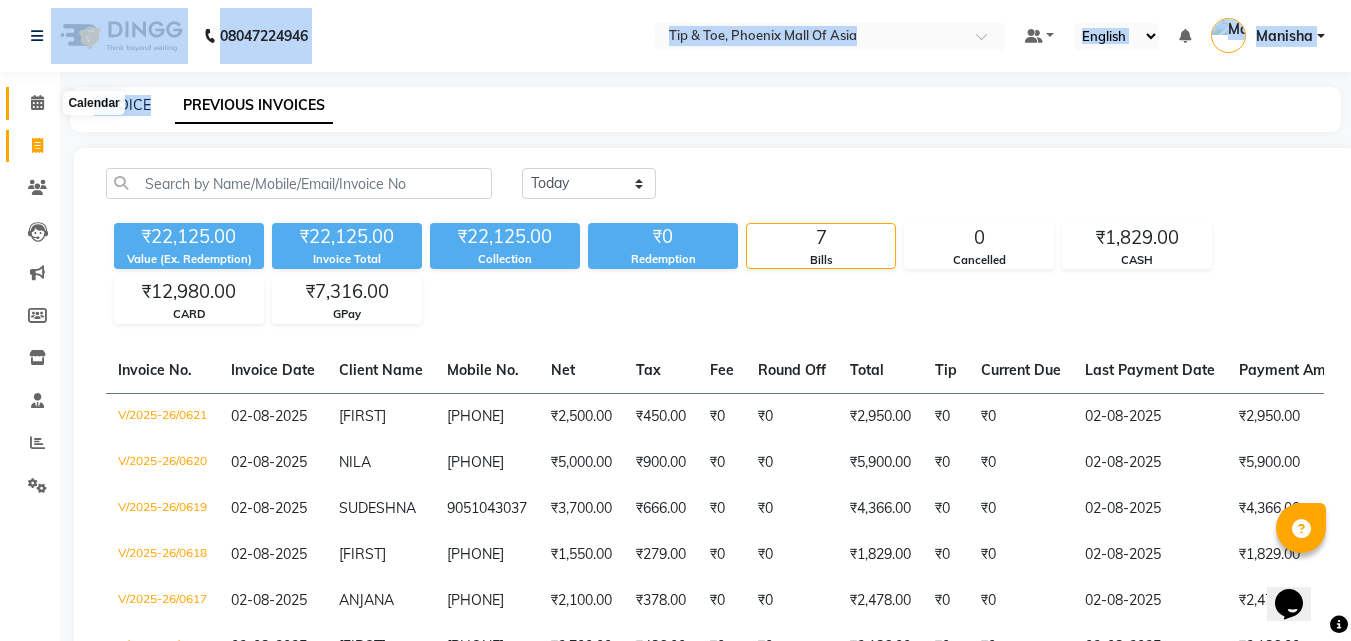 click 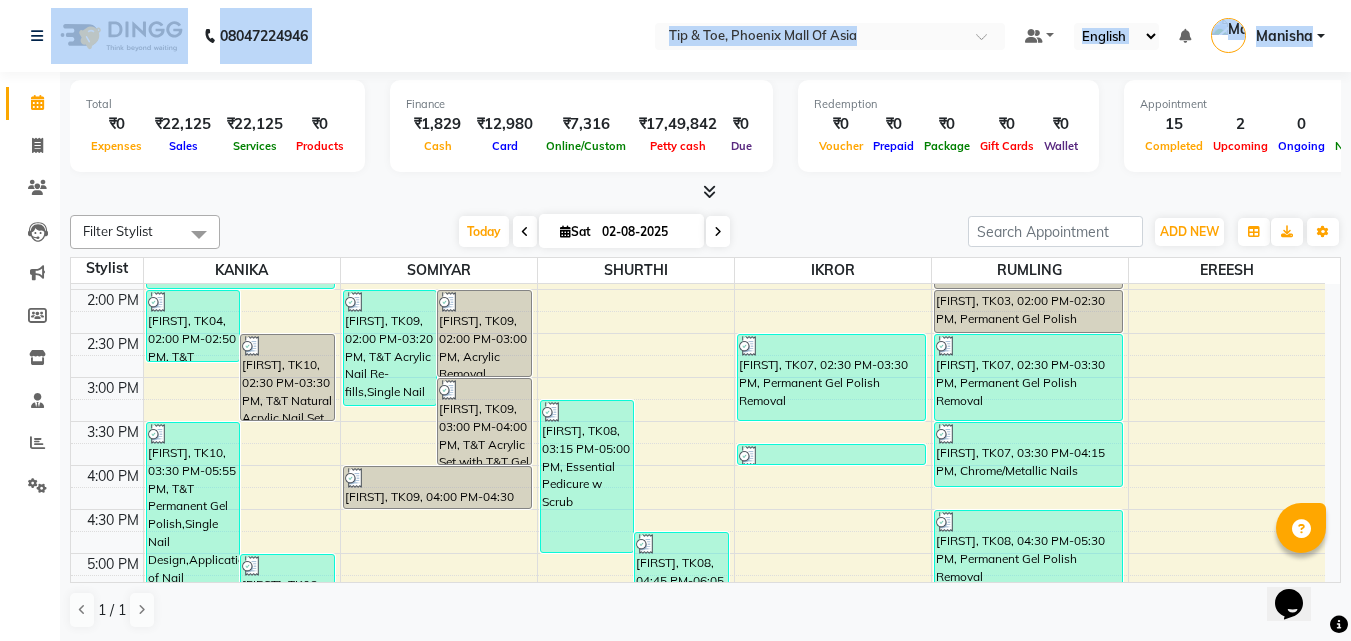 scroll, scrollTop: 782, scrollLeft: 0, axis: vertical 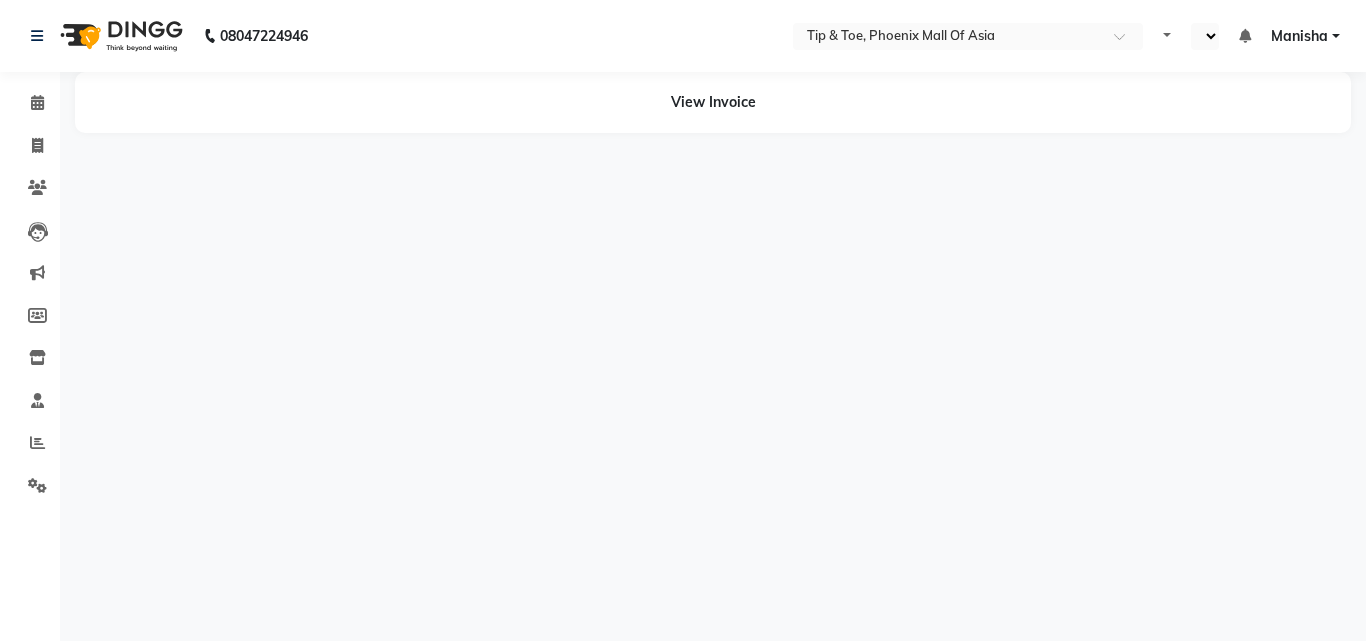 select on "en" 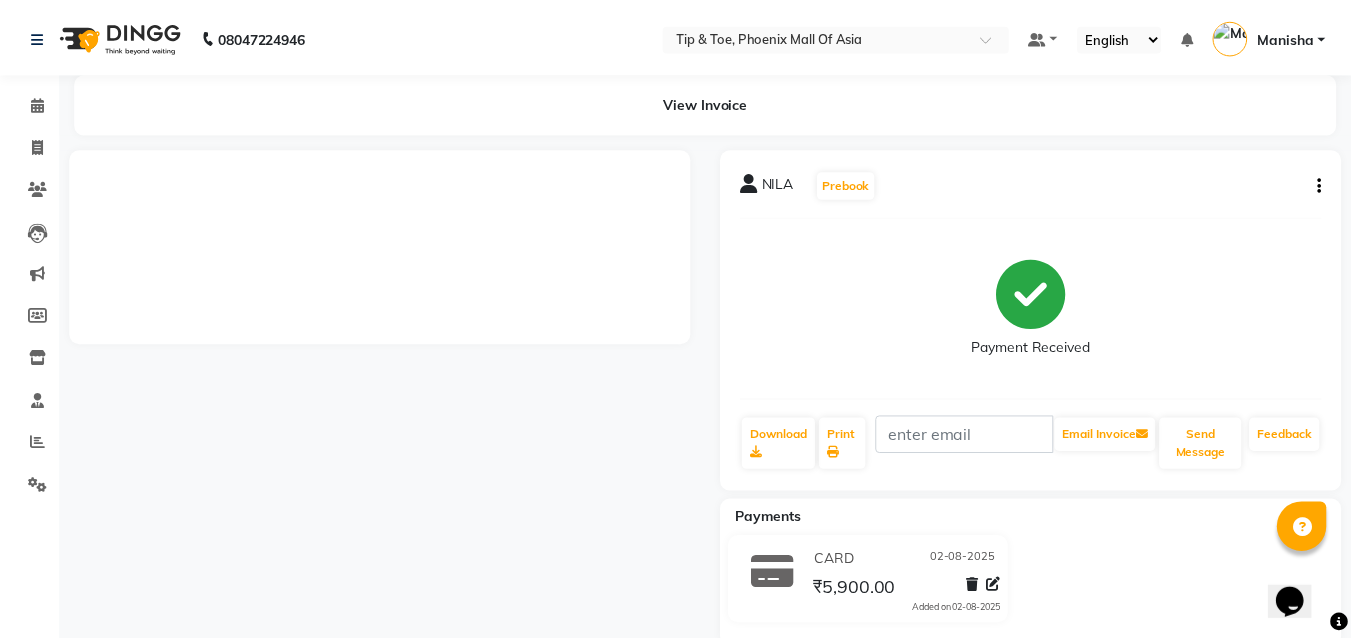 scroll, scrollTop: 0, scrollLeft: 0, axis: both 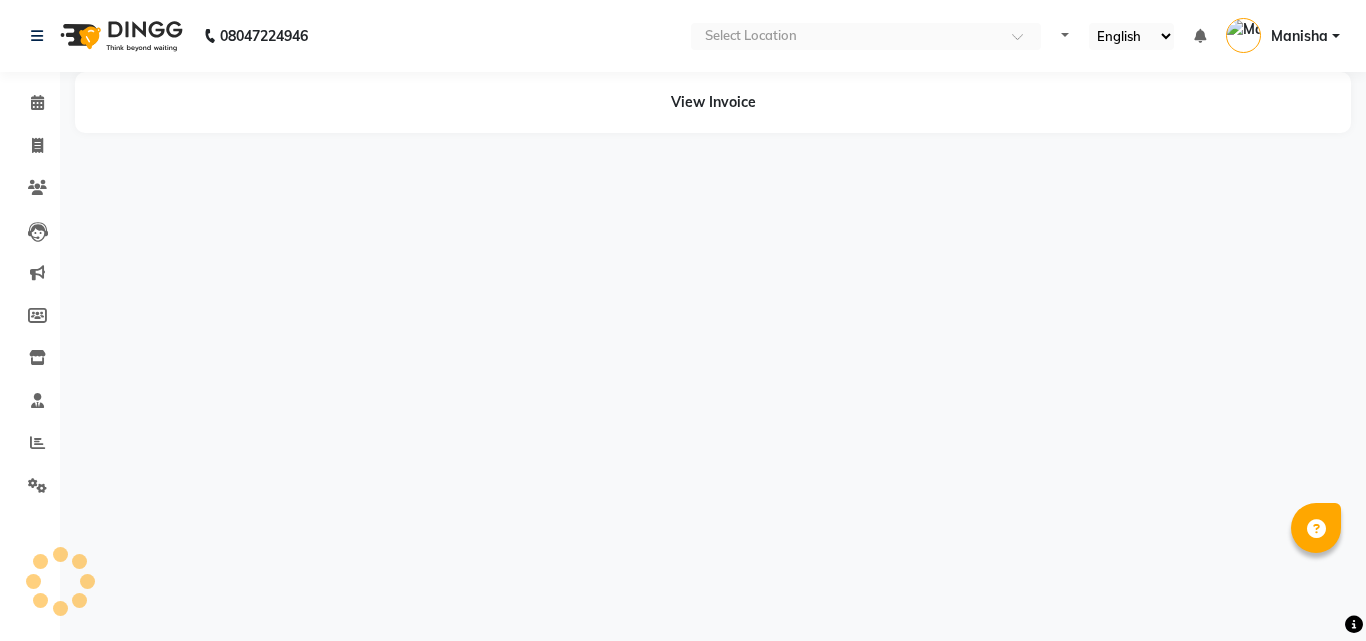 select on "en" 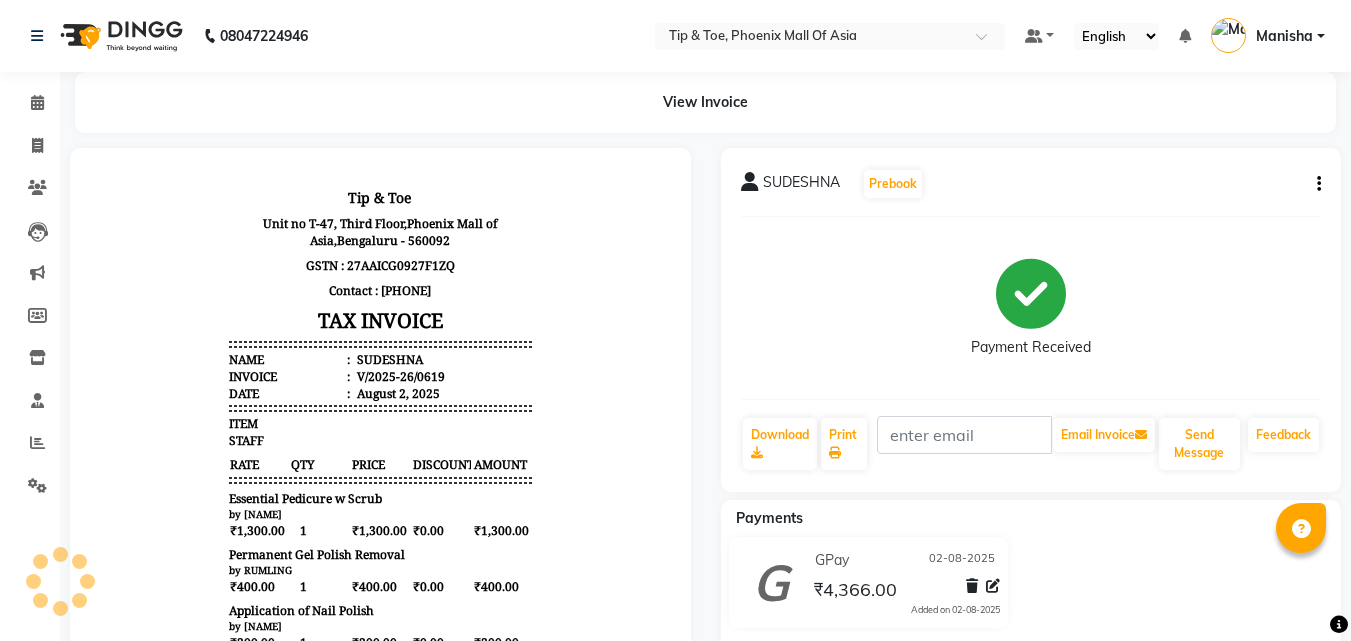 scroll, scrollTop: 0, scrollLeft: 0, axis: both 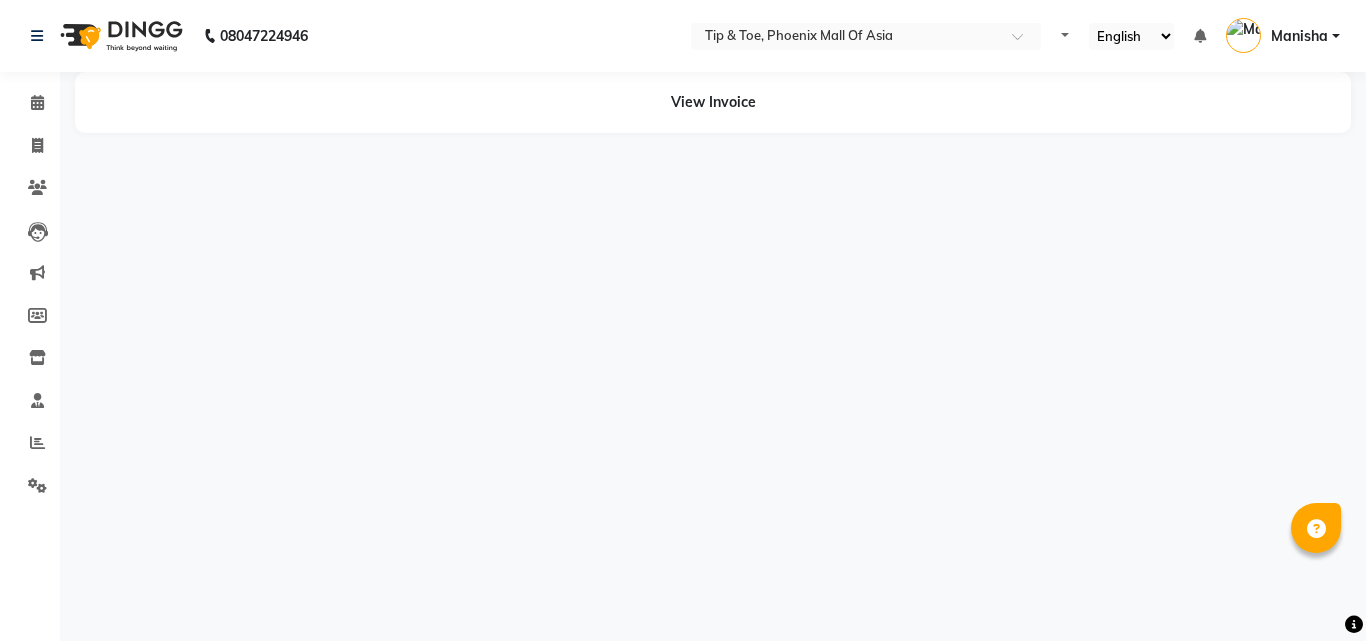 select on "en" 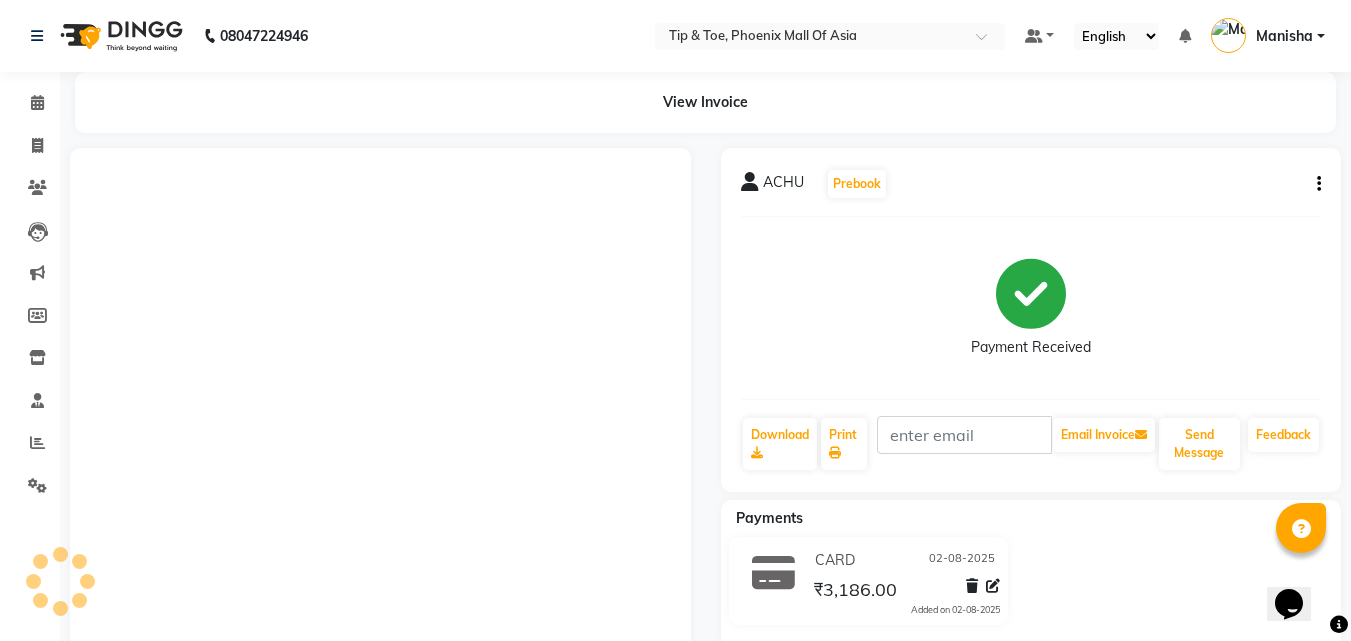 scroll, scrollTop: 0, scrollLeft: 0, axis: both 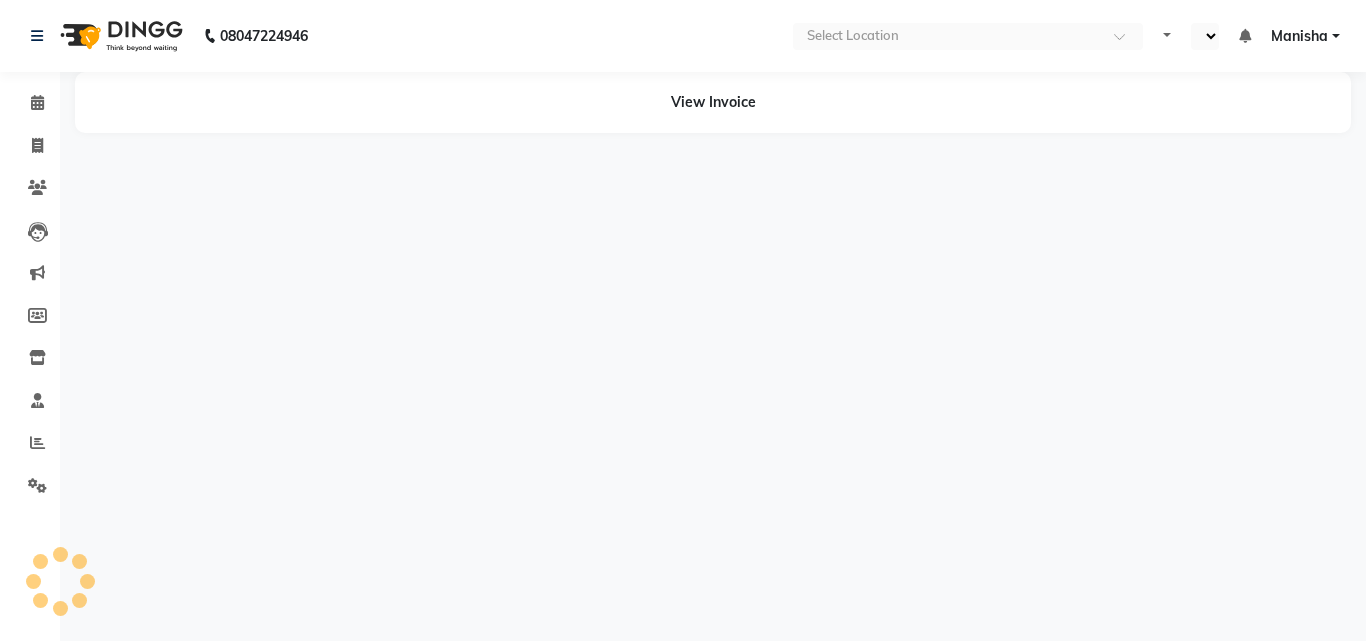 select on "en" 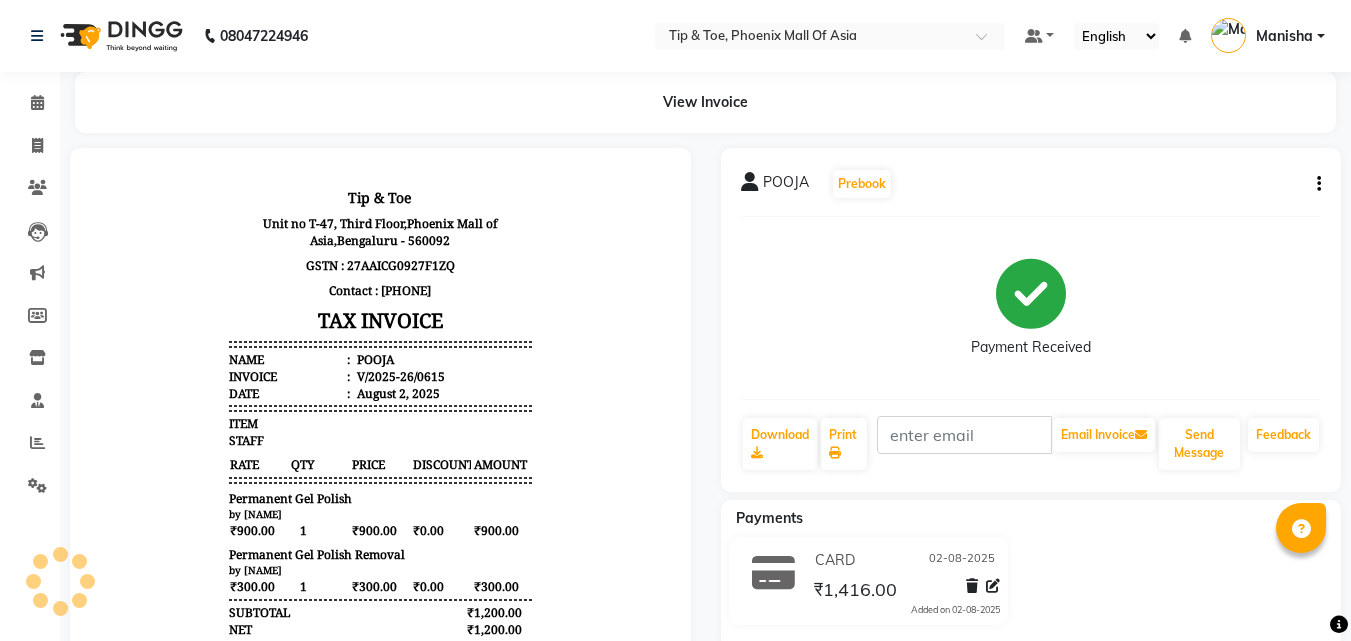 scroll, scrollTop: 0, scrollLeft: 0, axis: both 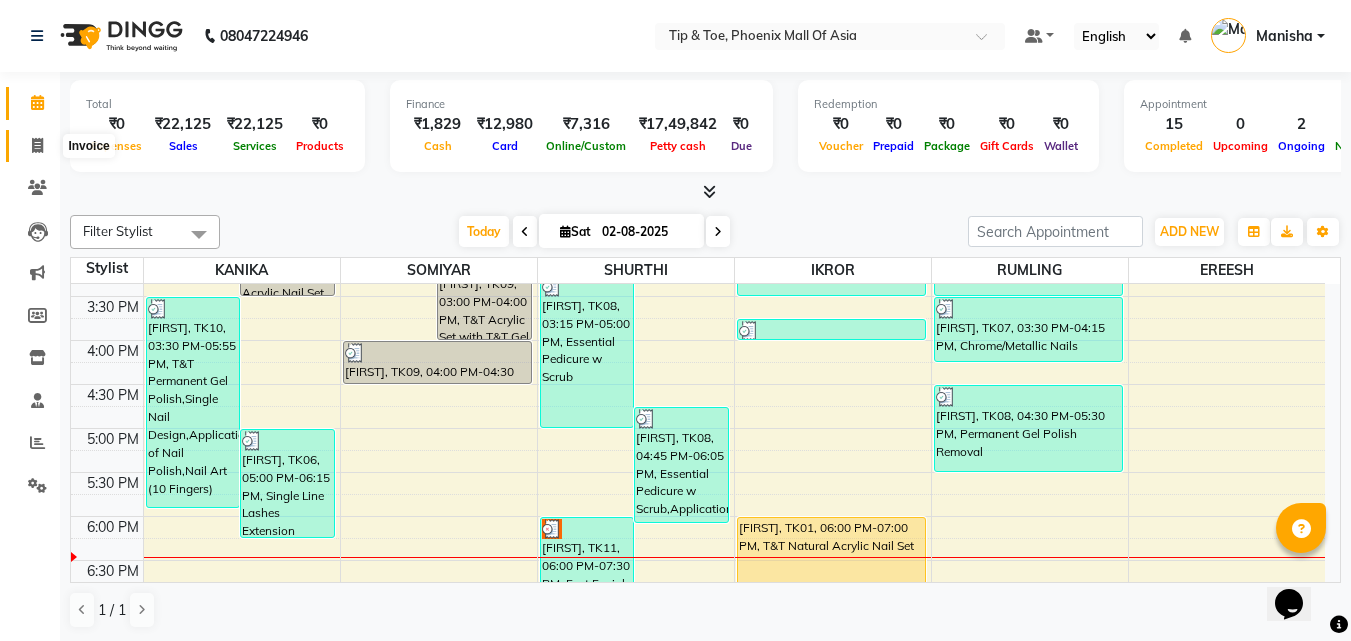 click 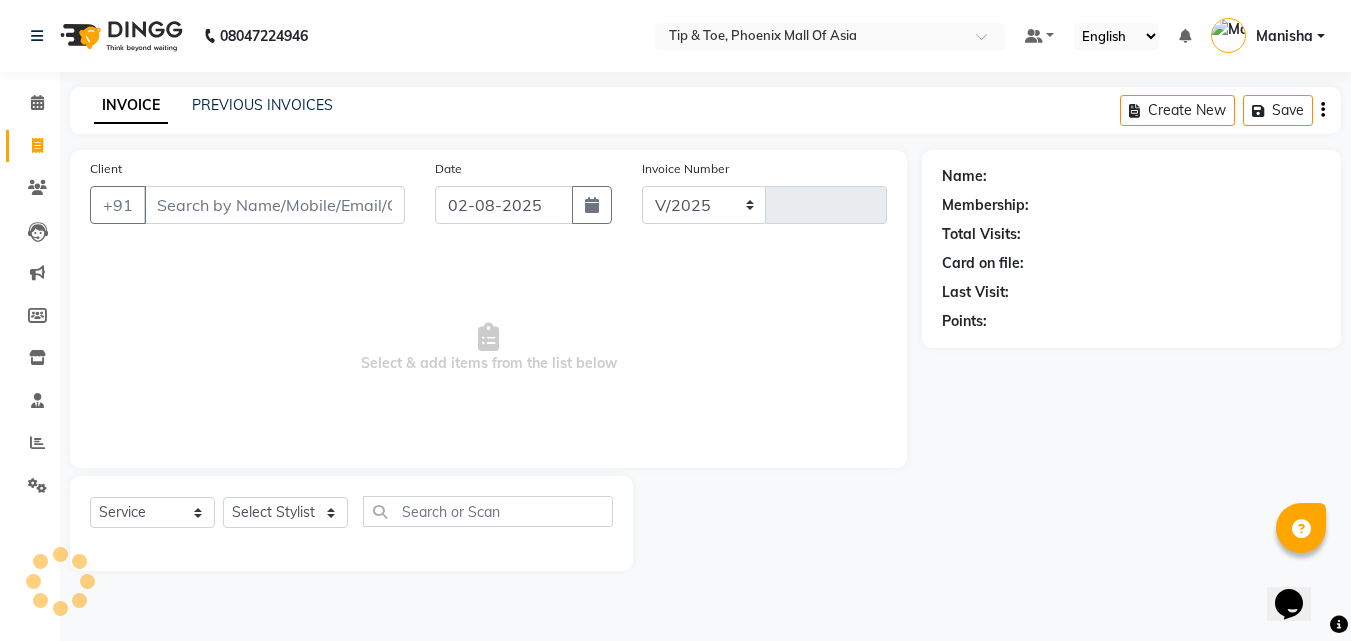 select on "5683" 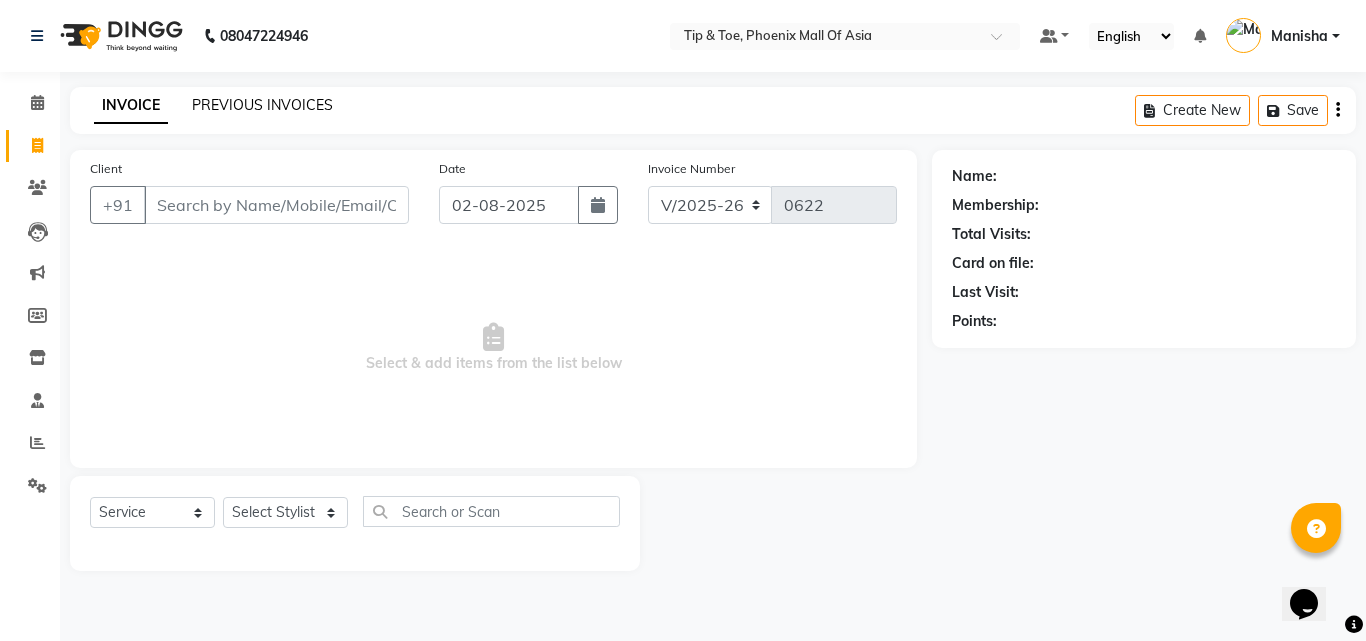 click on "PREVIOUS INVOICES" 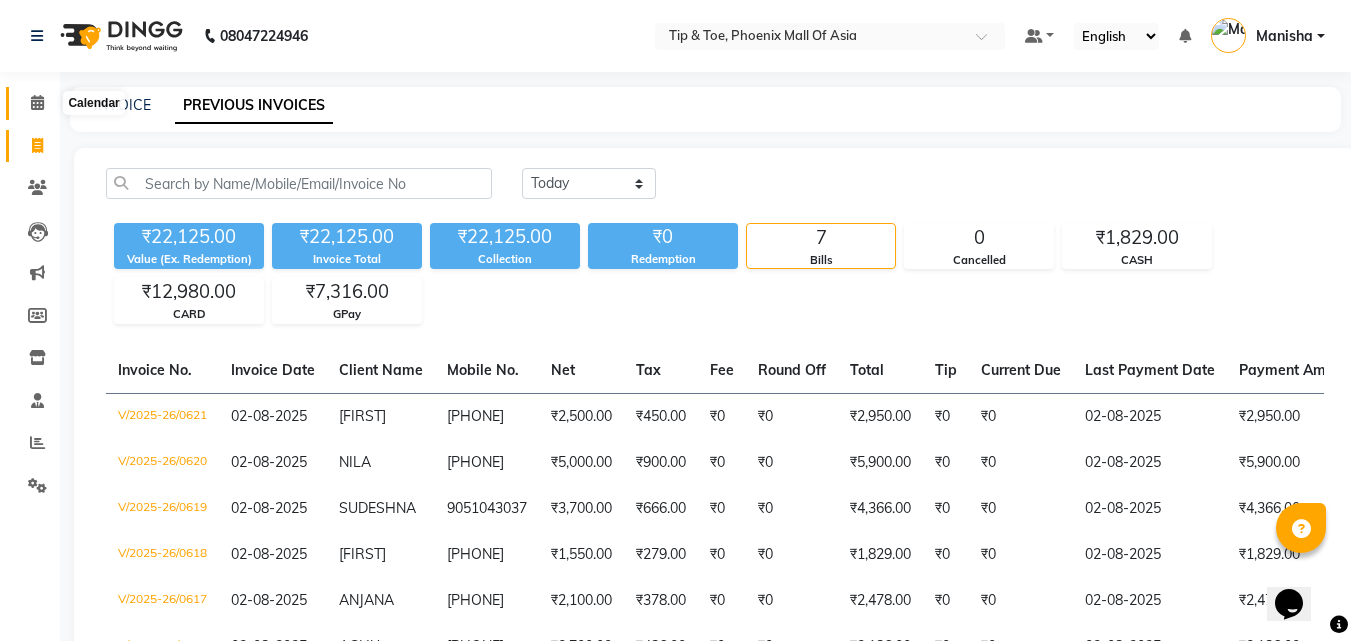 click 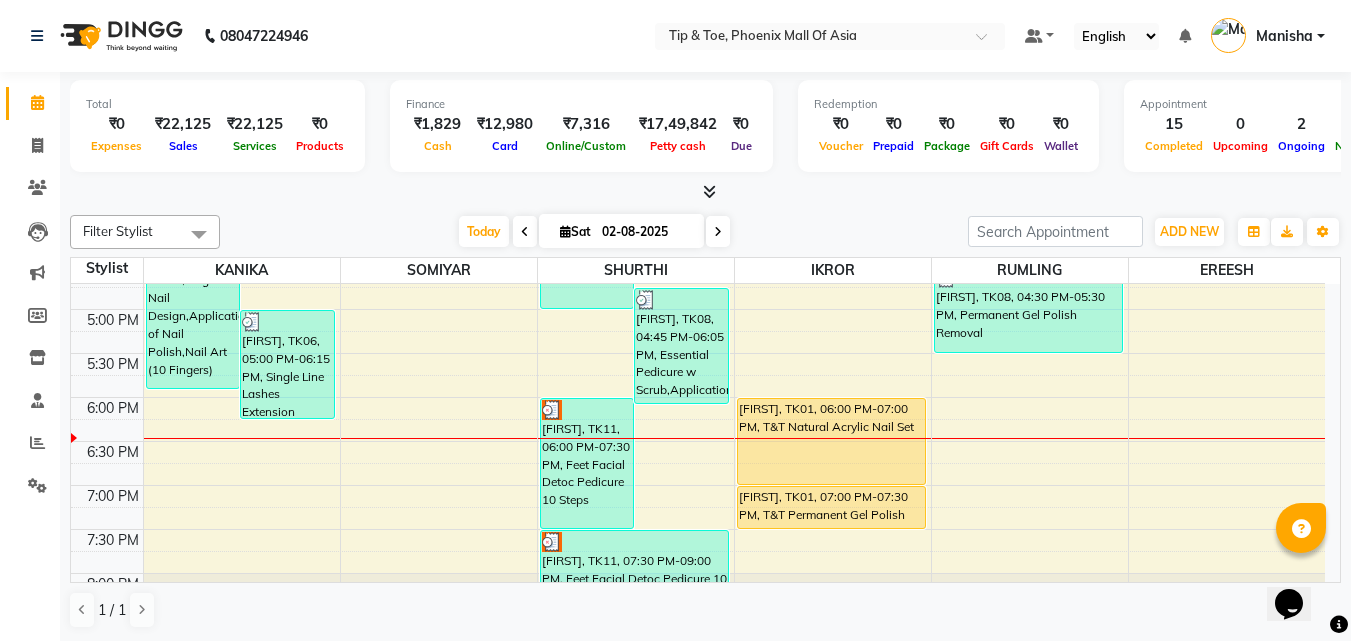 scroll, scrollTop: 800, scrollLeft: 0, axis: vertical 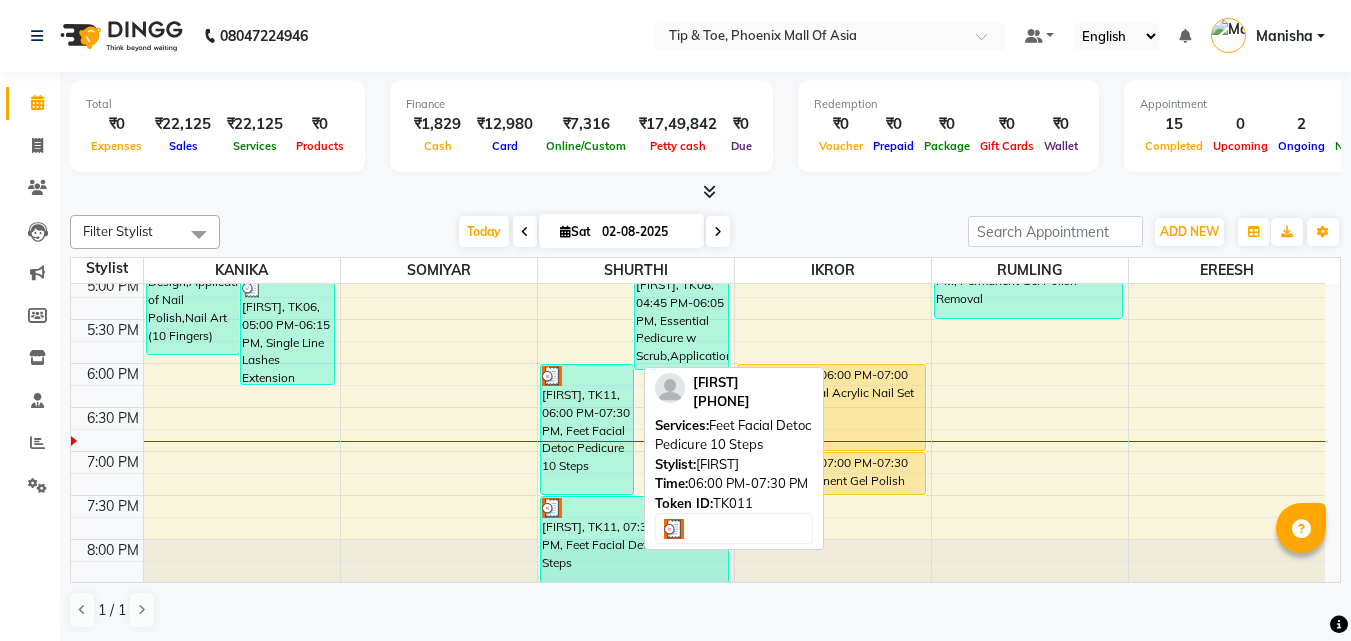 click on "SREENATH, TK11, 06:00 PM-07:30 PM, Feet Facial Detoc Pedicure 10 Steps" at bounding box center (587, 429) 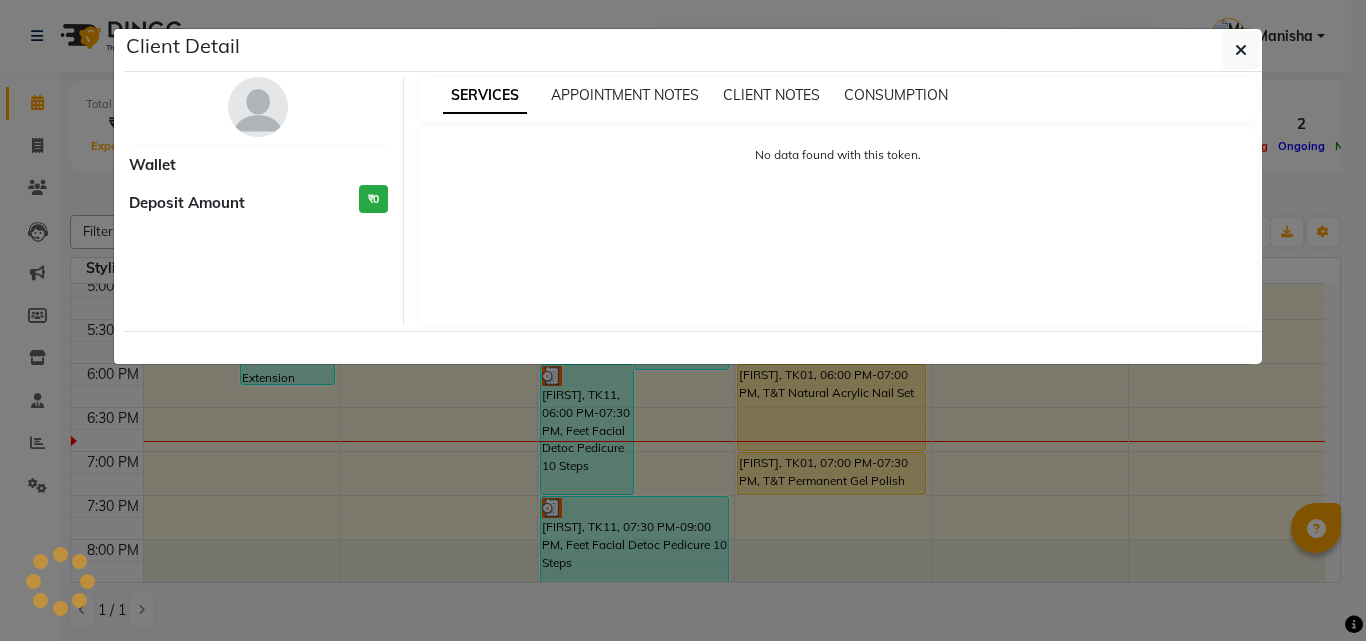 select on "3" 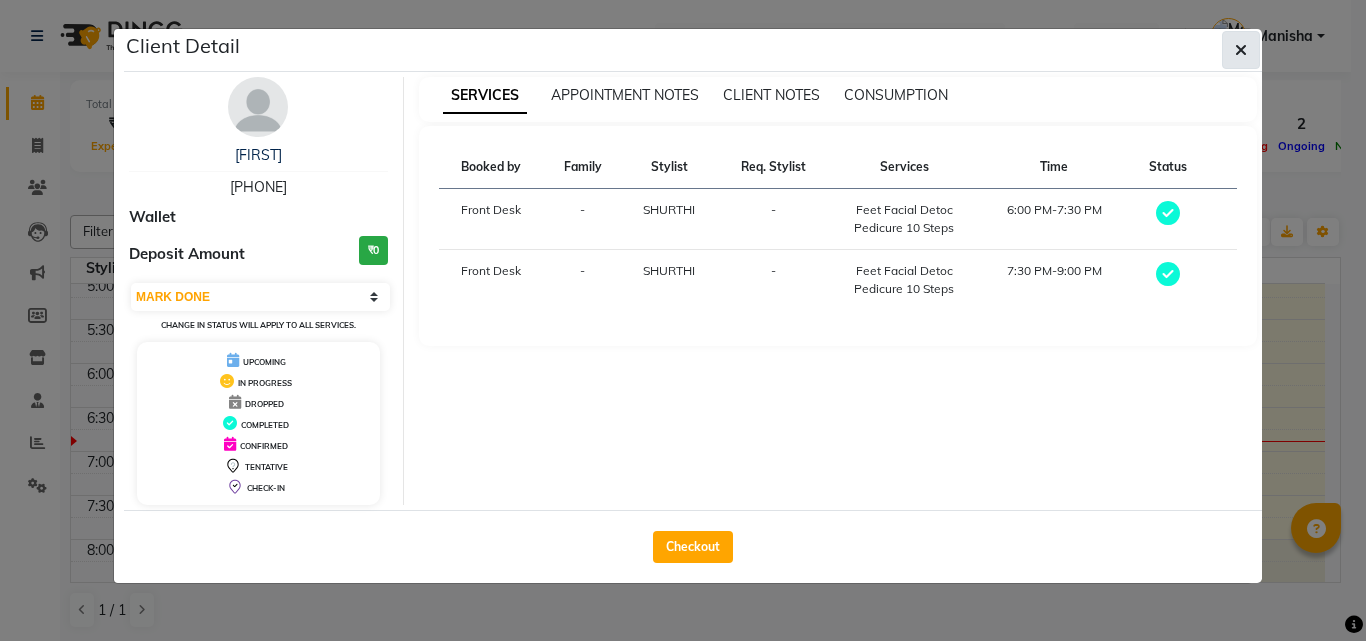 click 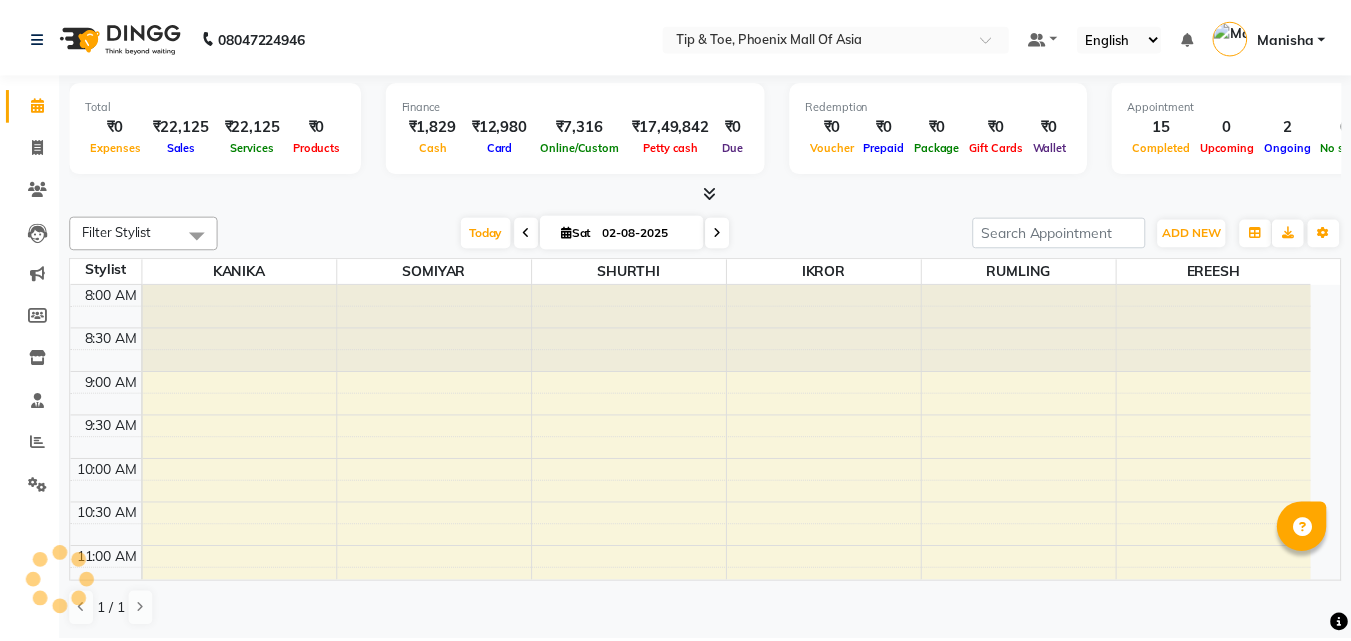 scroll, scrollTop: 0, scrollLeft: 0, axis: both 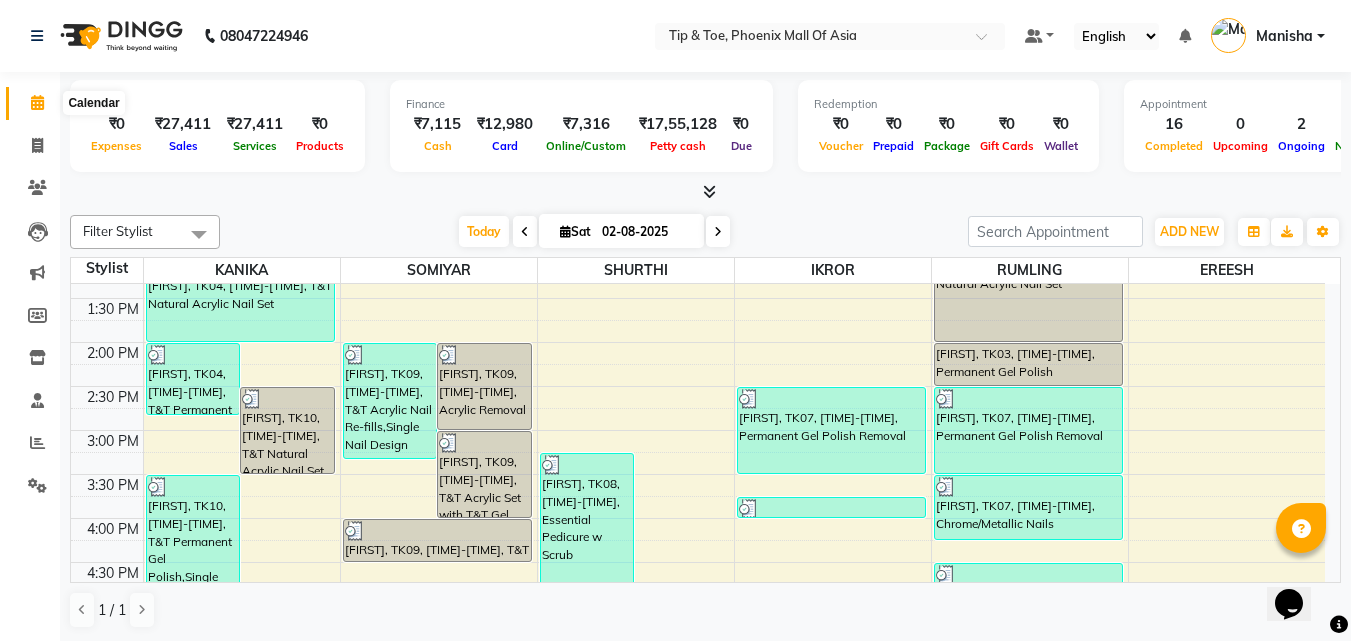 click 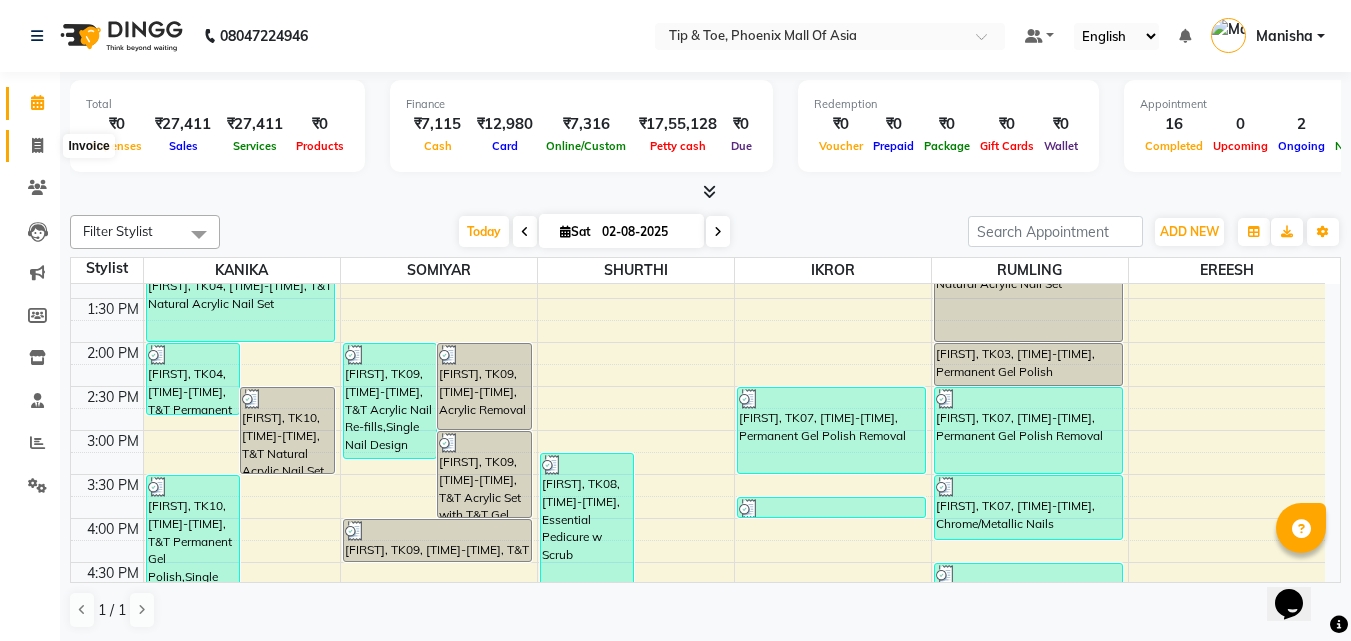 click 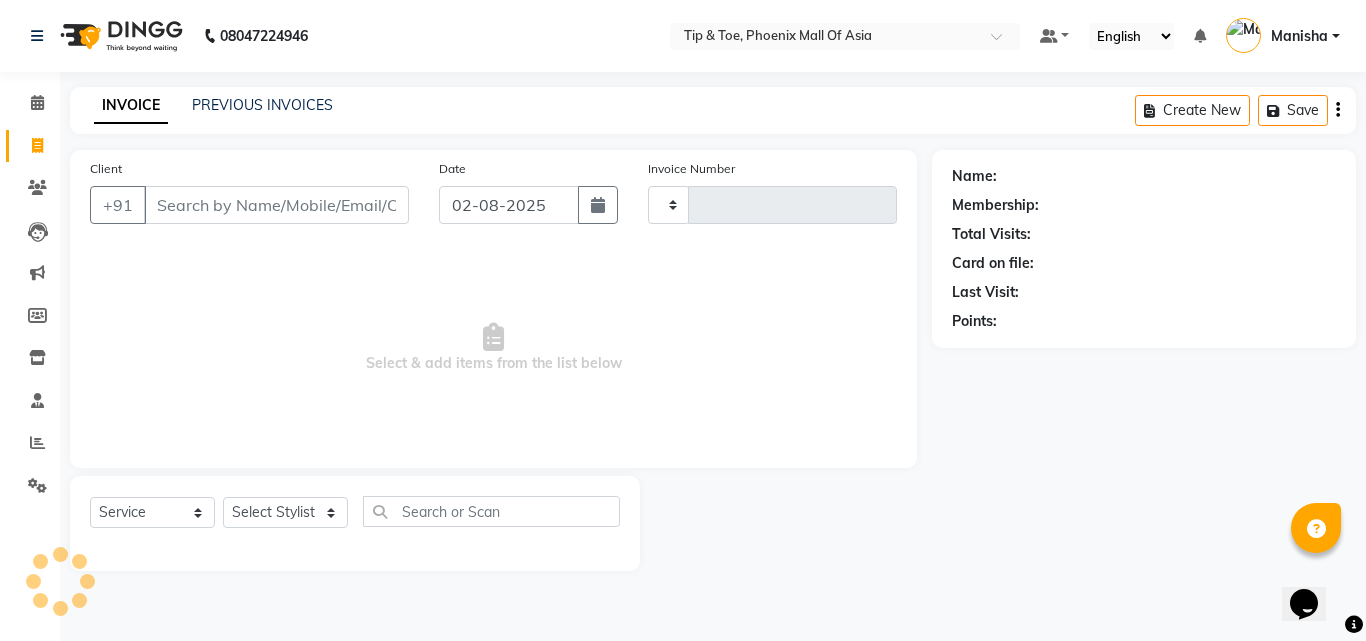 type on "0624" 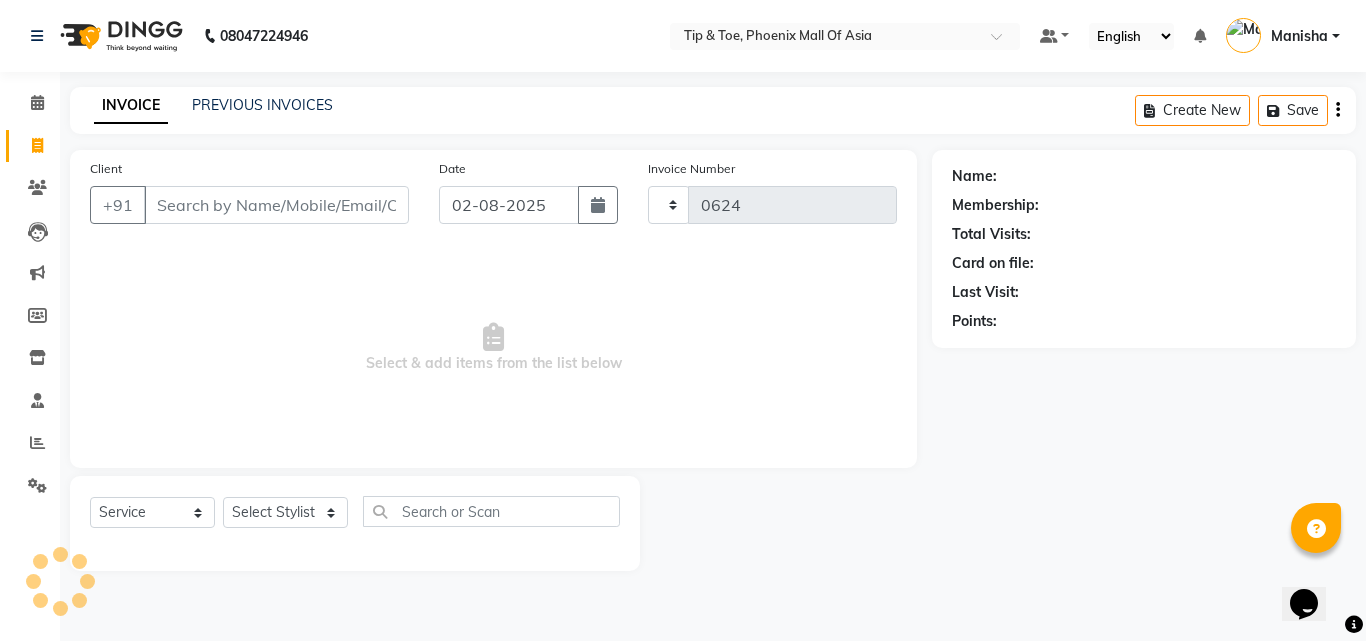 select on "5683" 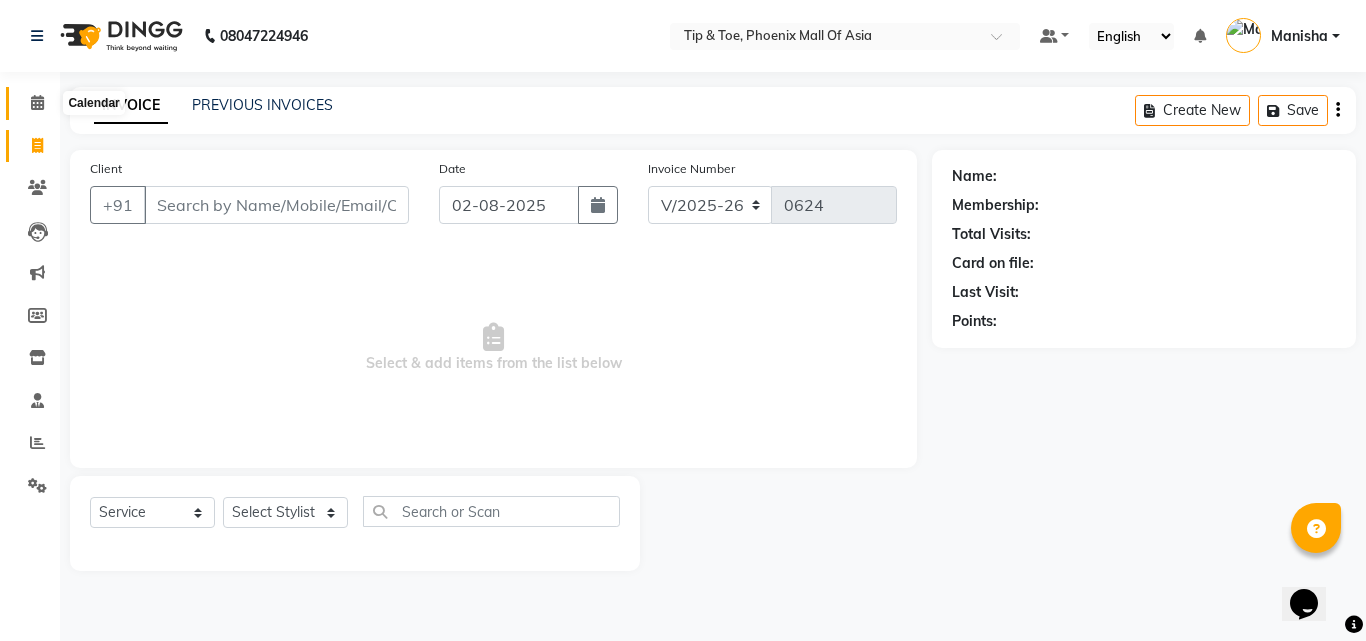 click 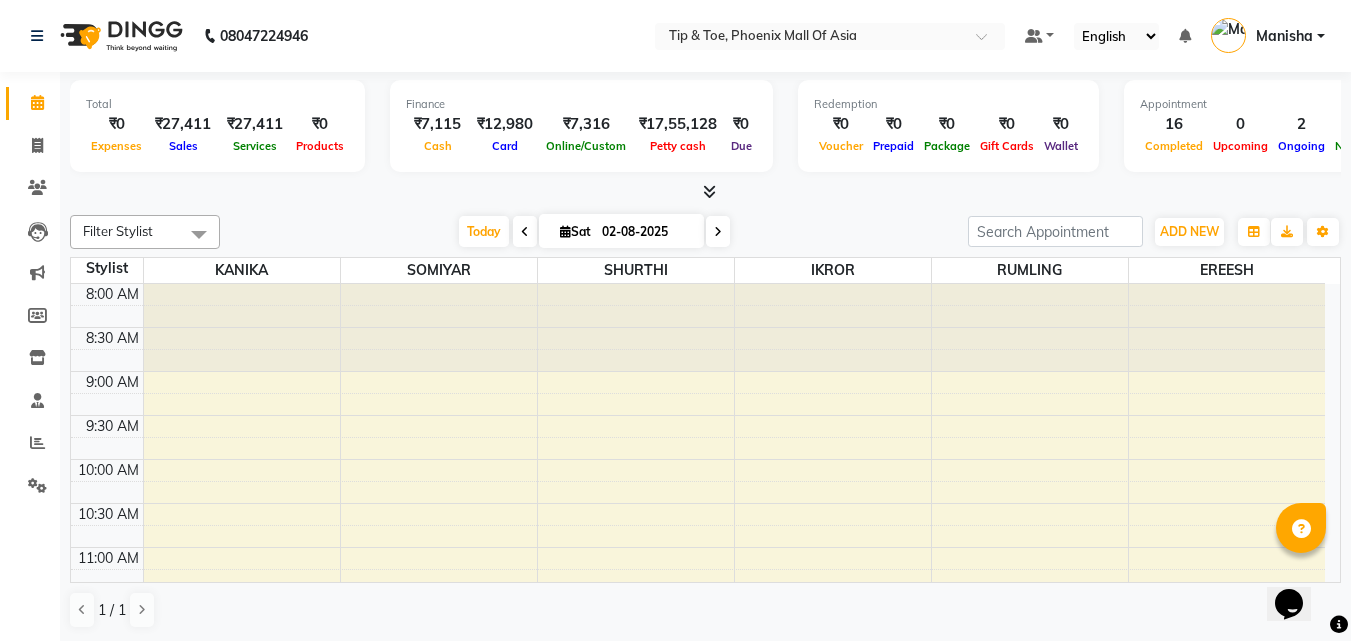 click on "Opens Chat This icon Opens the chat window." at bounding box center (1299, 569) 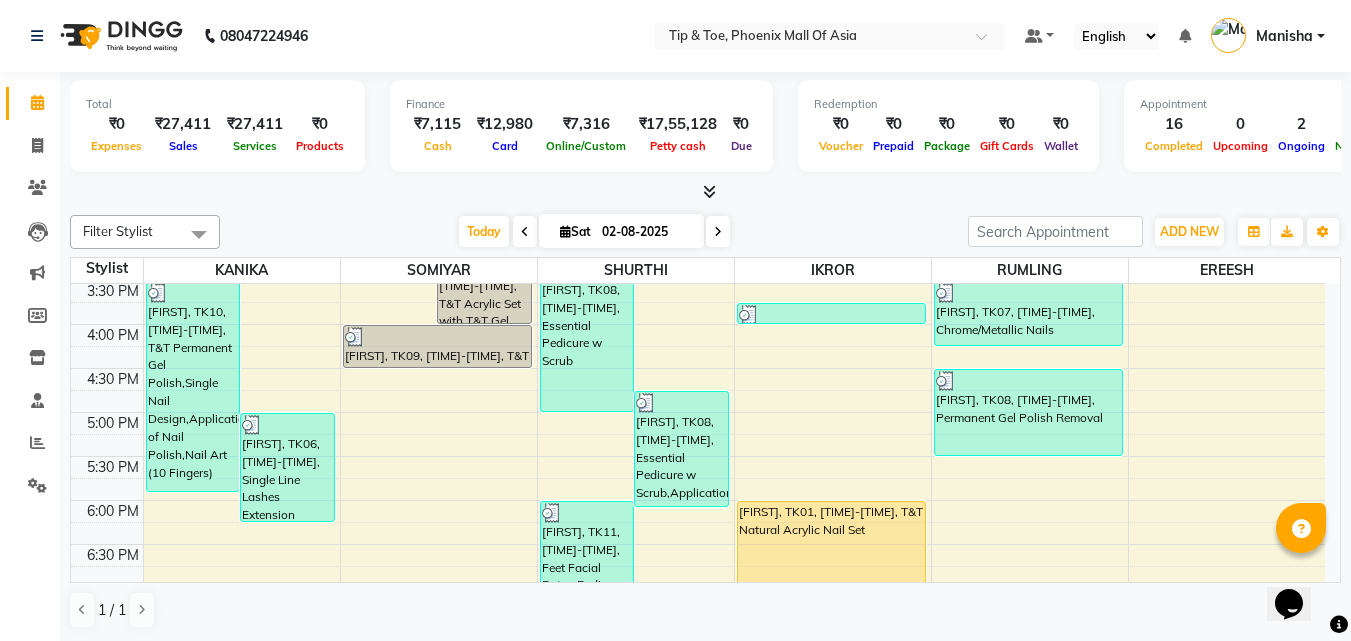 scroll, scrollTop: 662, scrollLeft: 0, axis: vertical 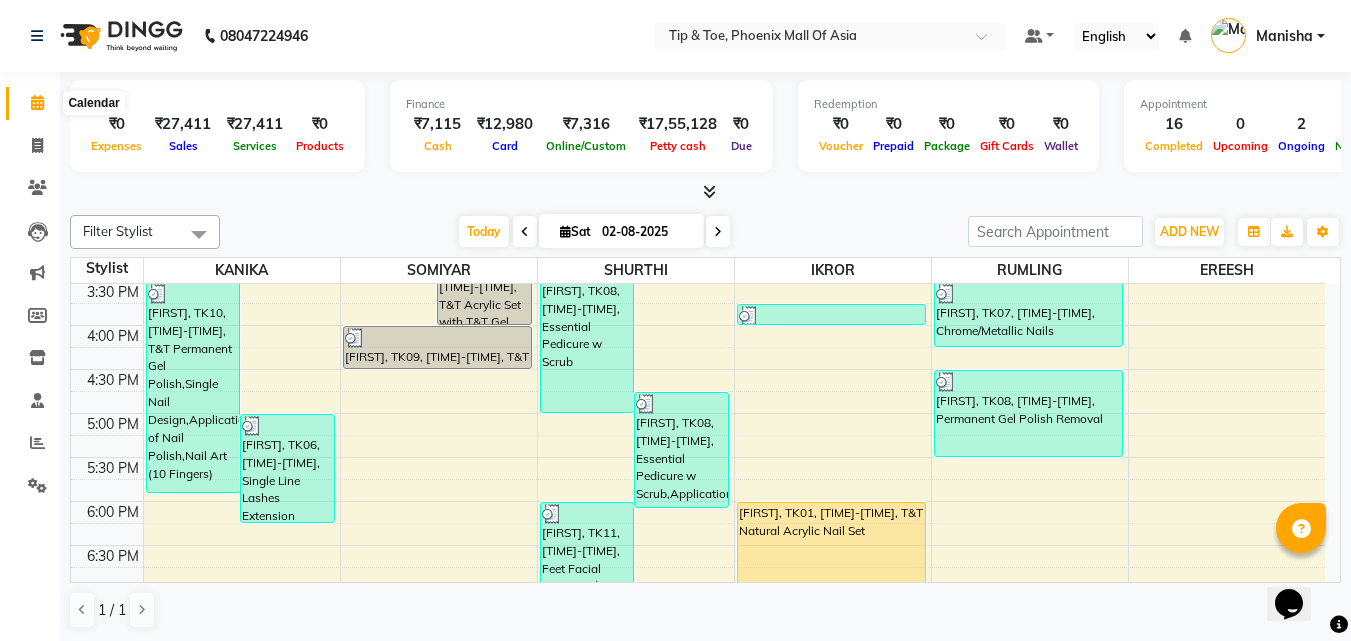 click 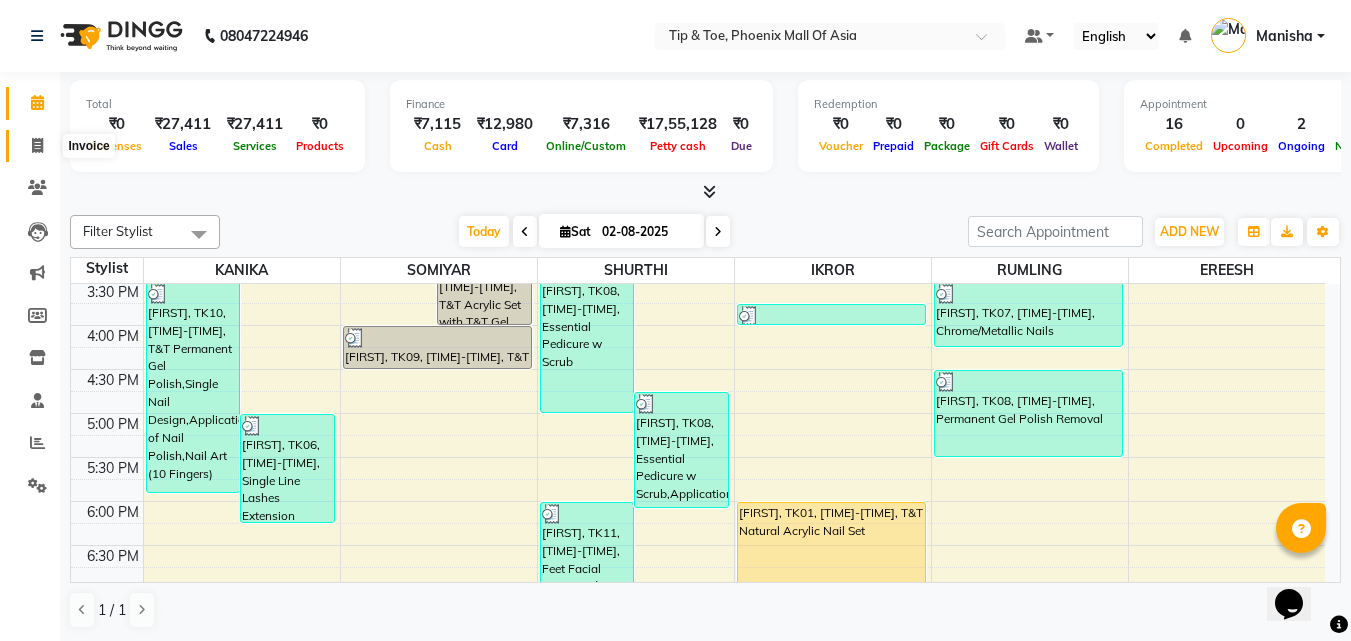 click 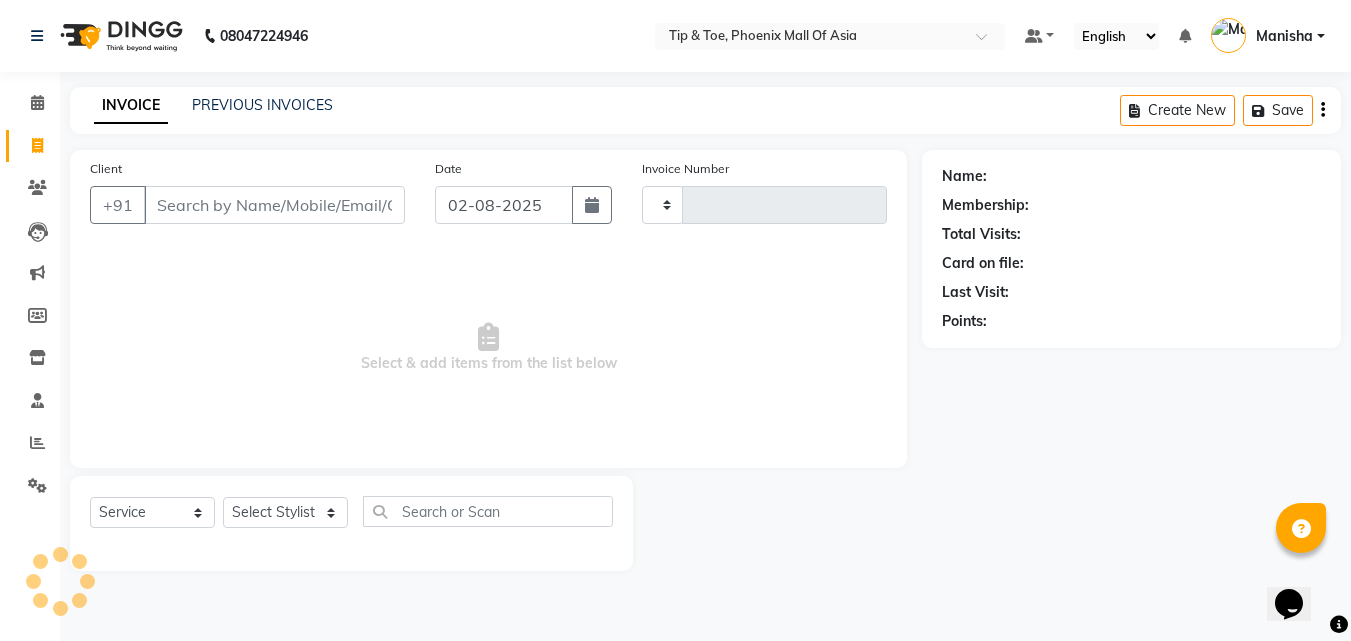 type on "0624" 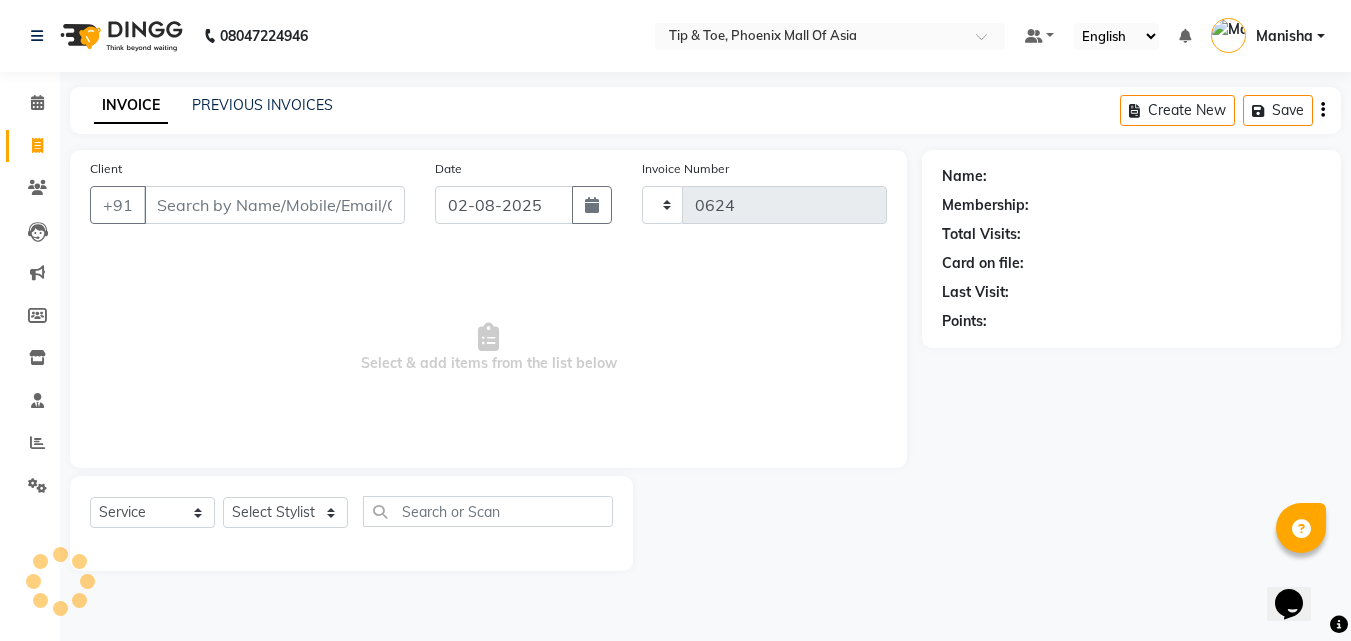 select on "5683" 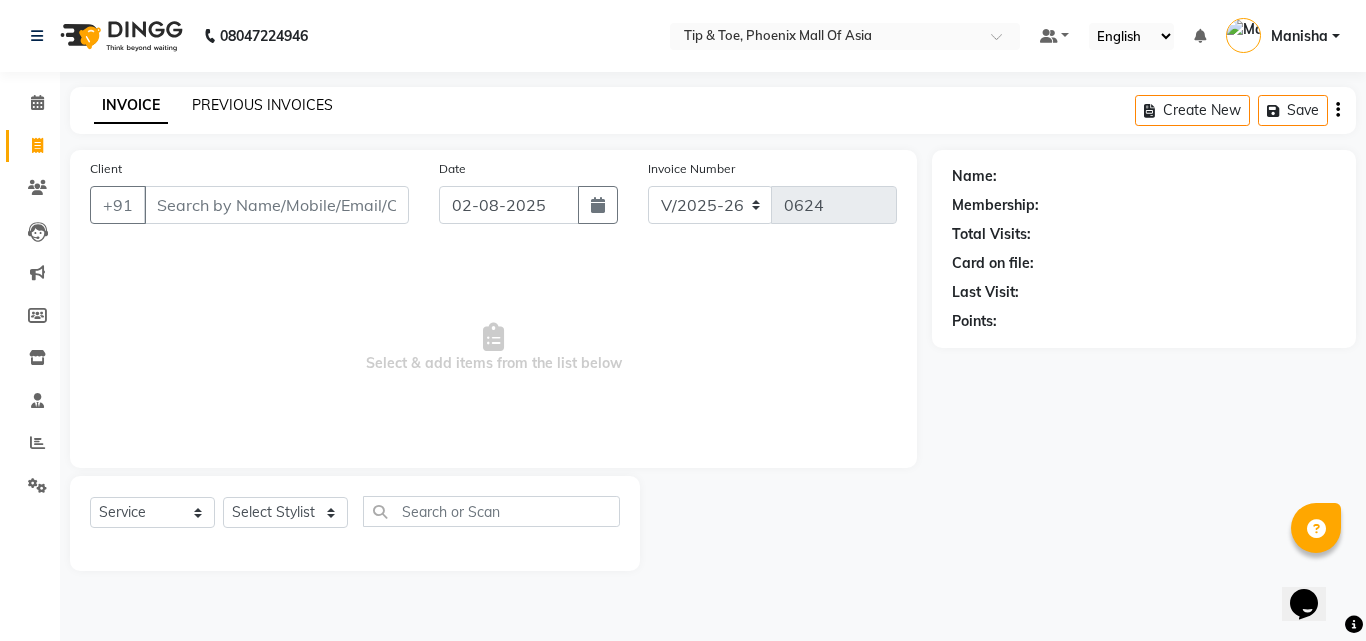 click on "PREVIOUS INVOICES" 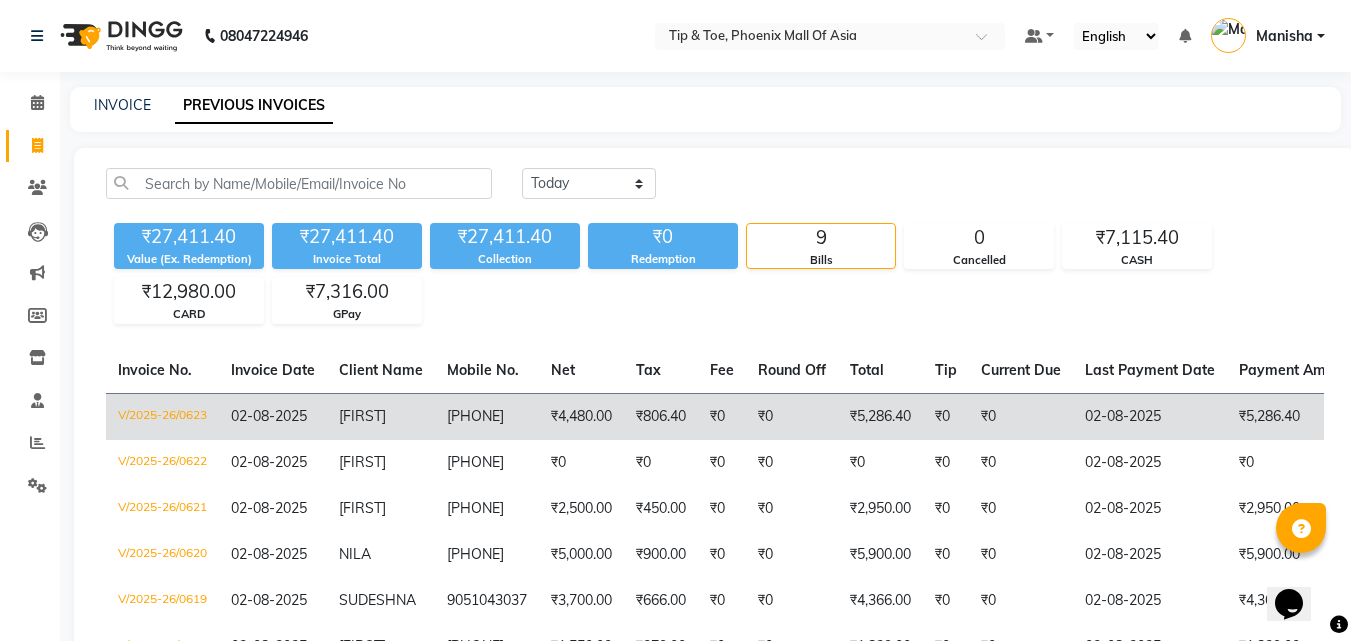 click on "SREENATH" 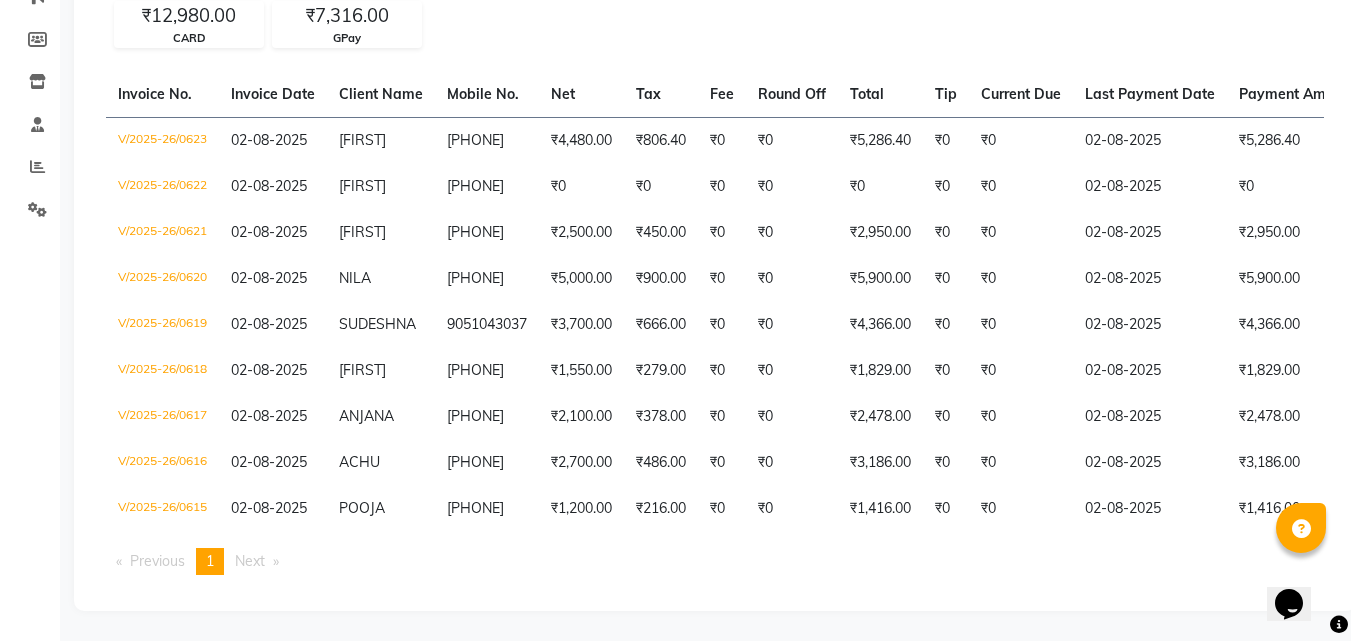 scroll, scrollTop: 291, scrollLeft: 0, axis: vertical 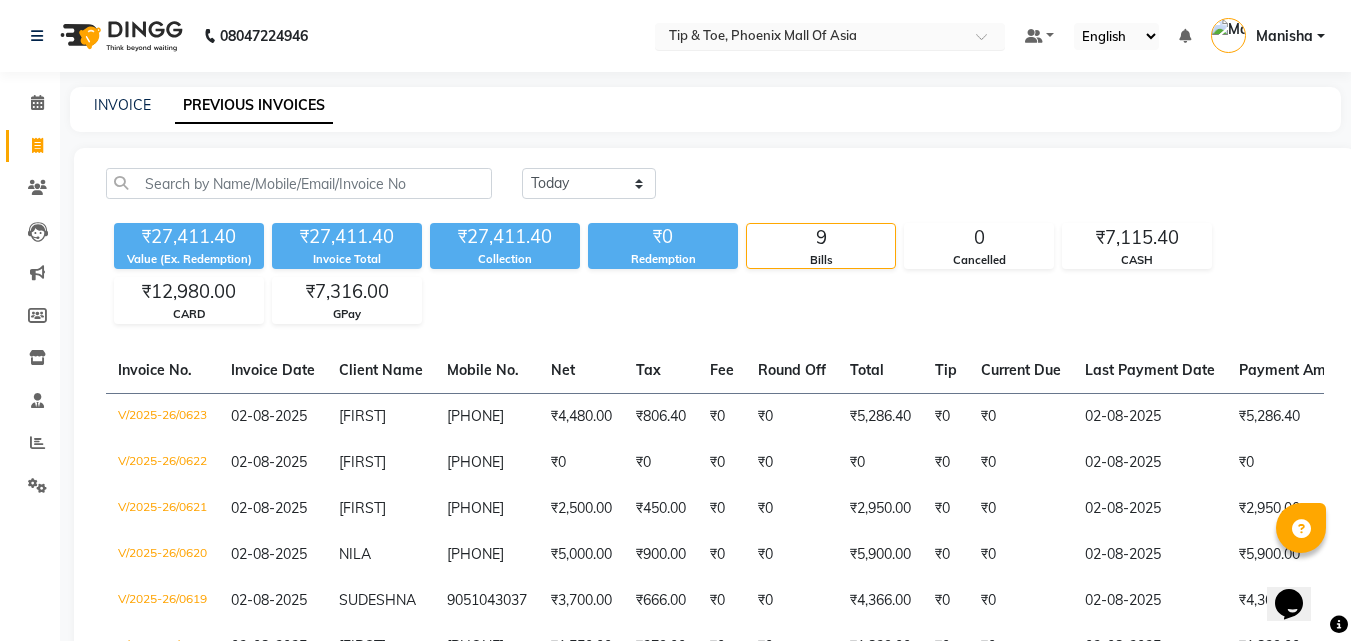 click at bounding box center [830, 38] 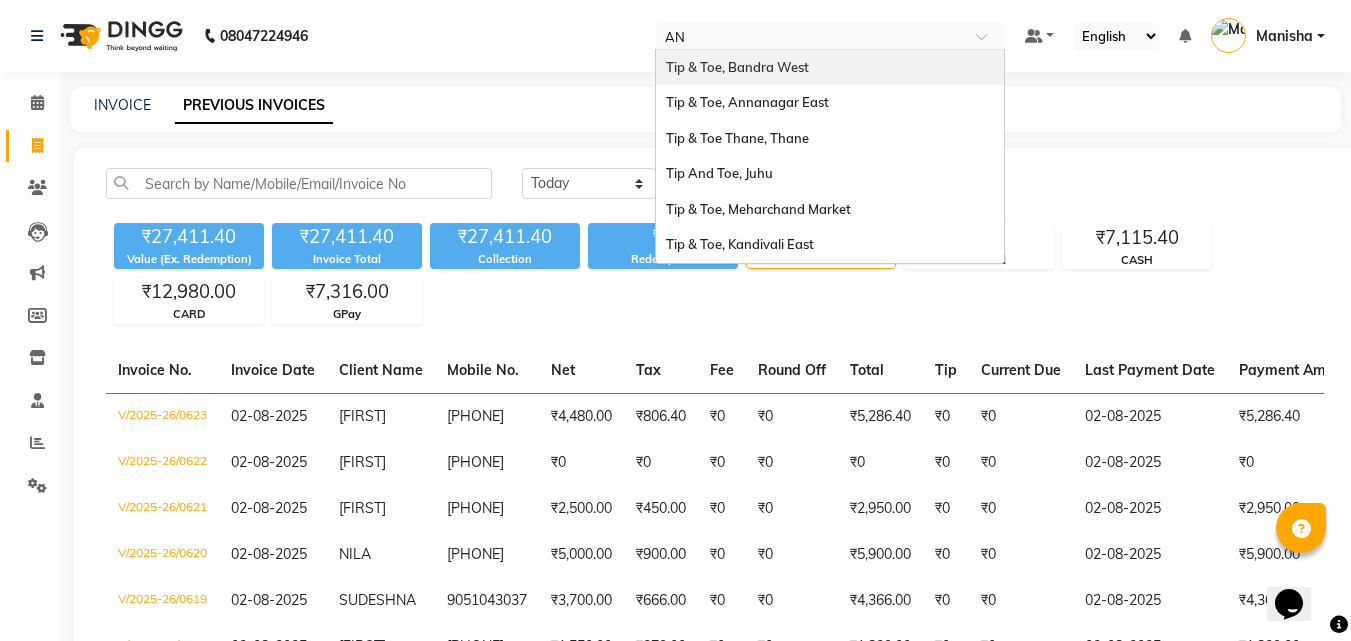 type on "ANA" 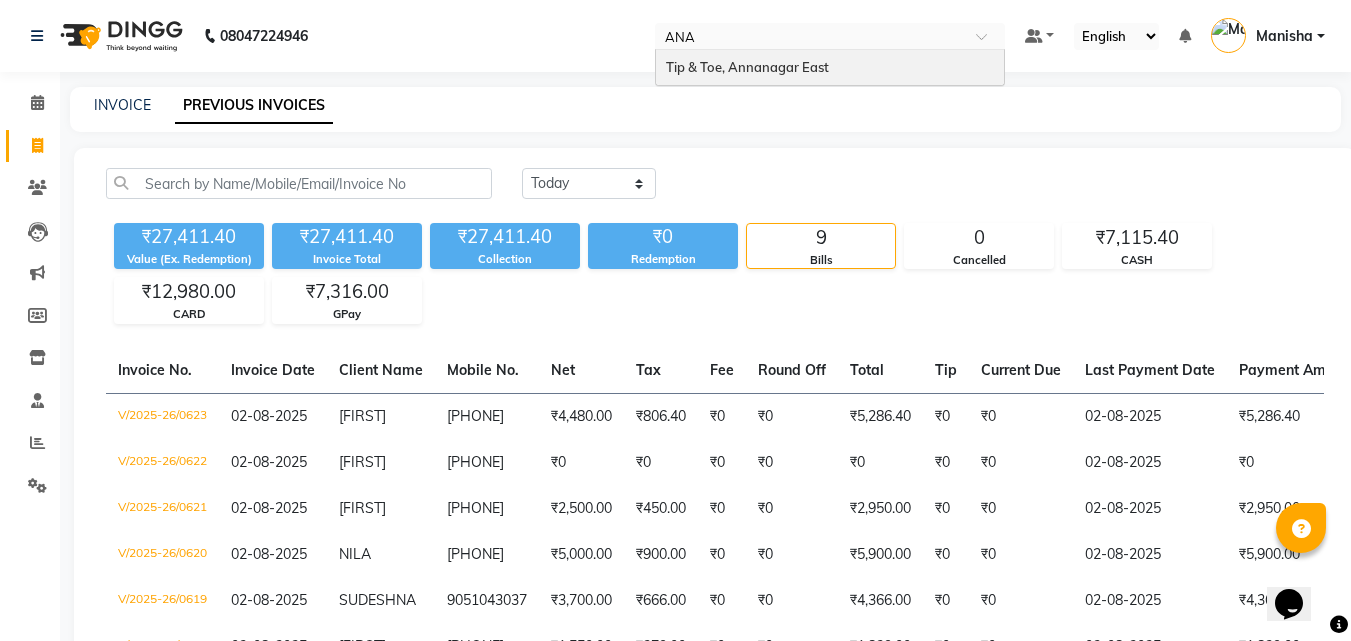 click on "Tip & Toe, Annanagar East" at bounding box center (830, 68) 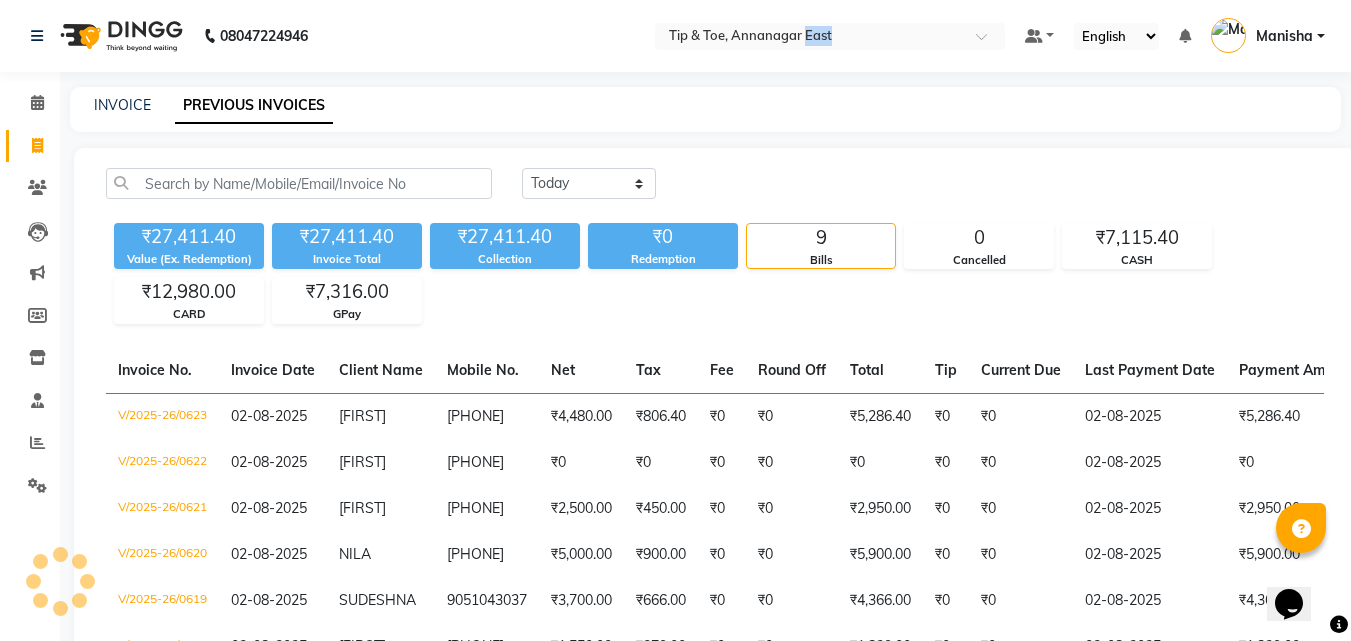 click on "08047224946 Select Location × Tip & Toe, Annanagar East Default Panel My Panel English ENGLISH Español العربية मराठी हिंदी ગુજરાતી தமிழ் 中文 Notifications nothing to show Manisha Manage Profile Change Password Sign out  Version:3.15.11" 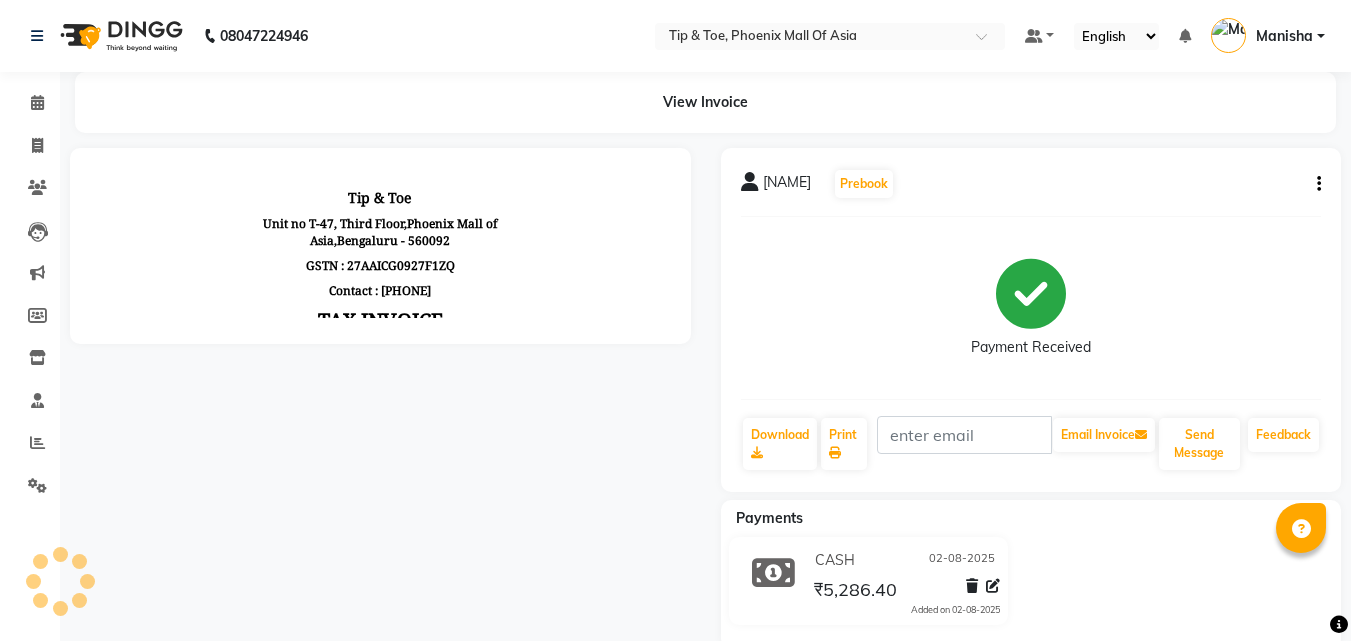 scroll, scrollTop: 0, scrollLeft: 0, axis: both 